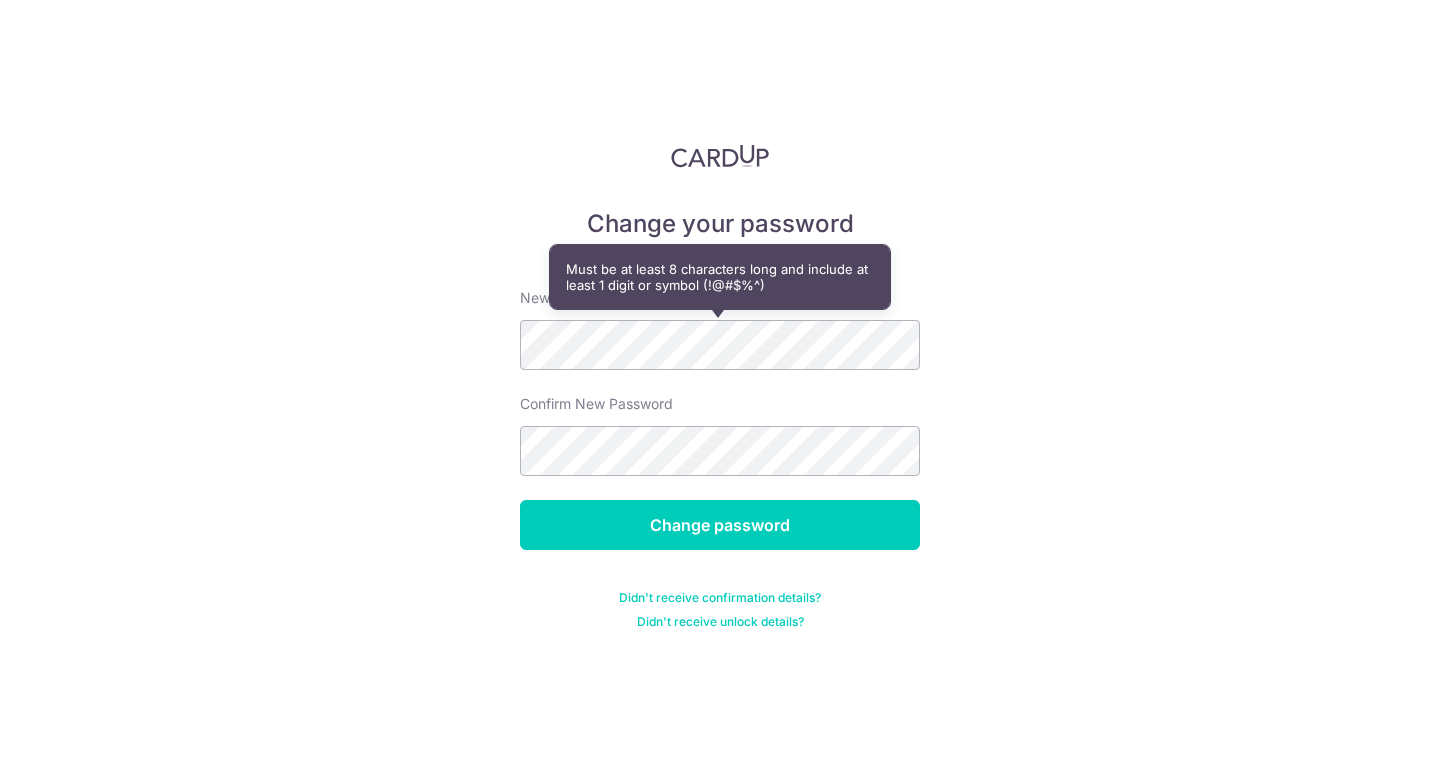 scroll, scrollTop: 0, scrollLeft: 0, axis: both 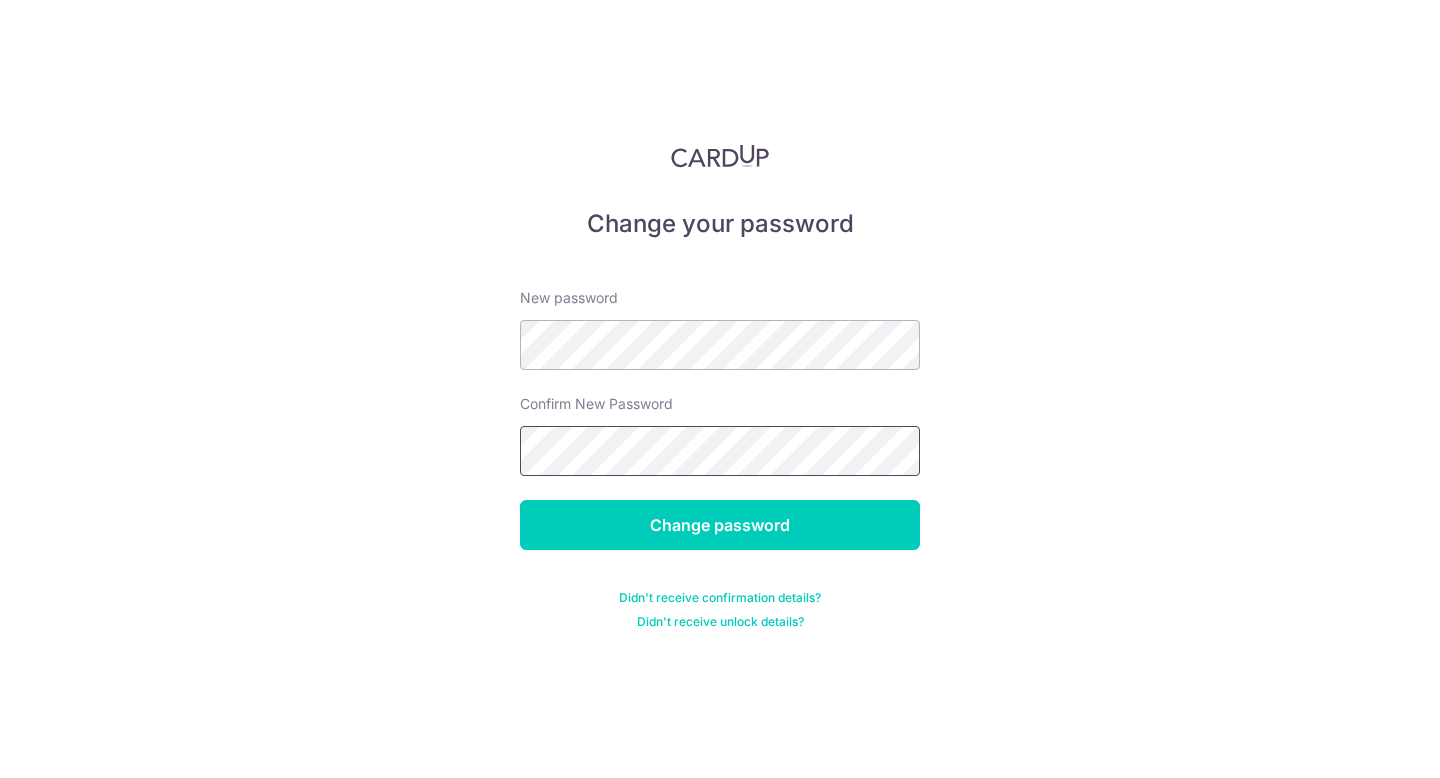click on "Change password" at bounding box center (720, 525) 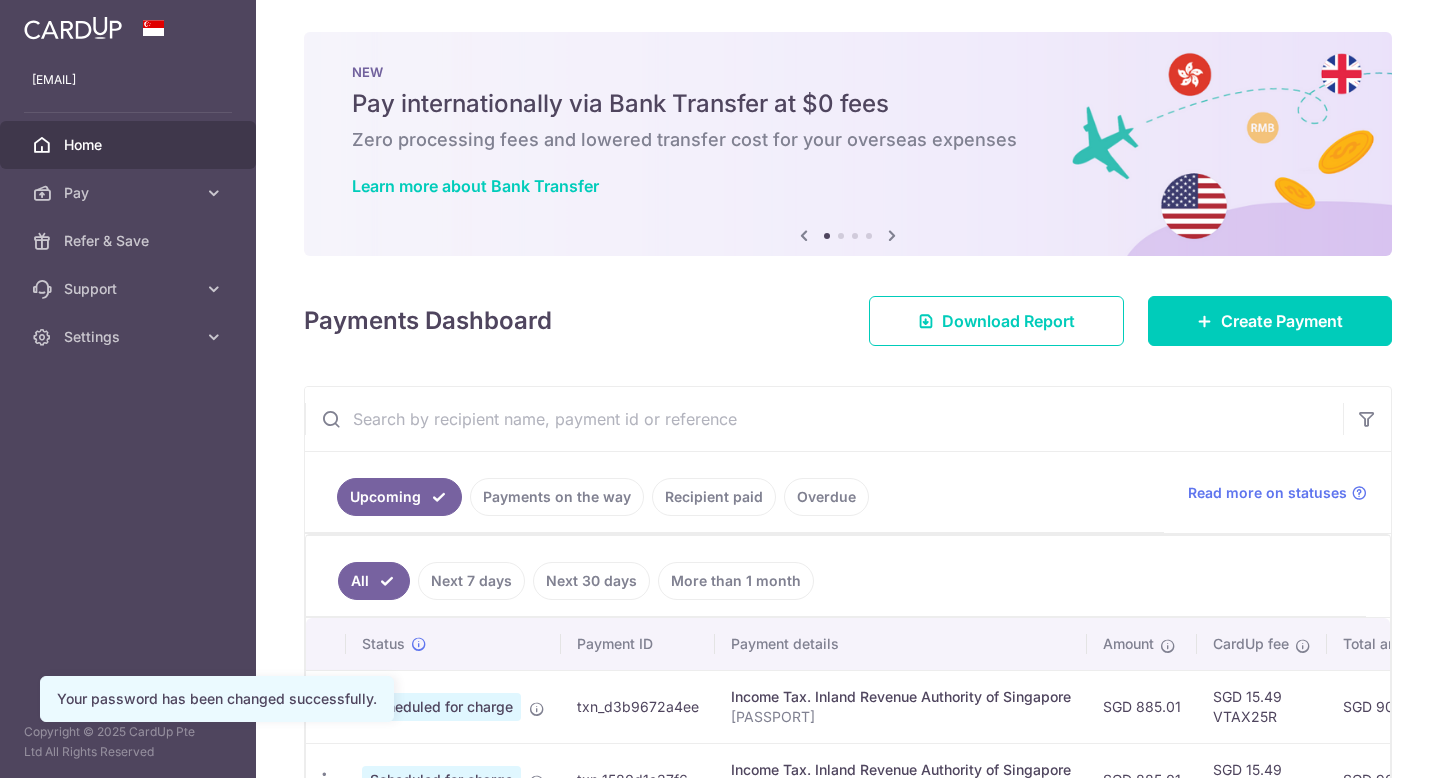 scroll, scrollTop: 0, scrollLeft: 0, axis: both 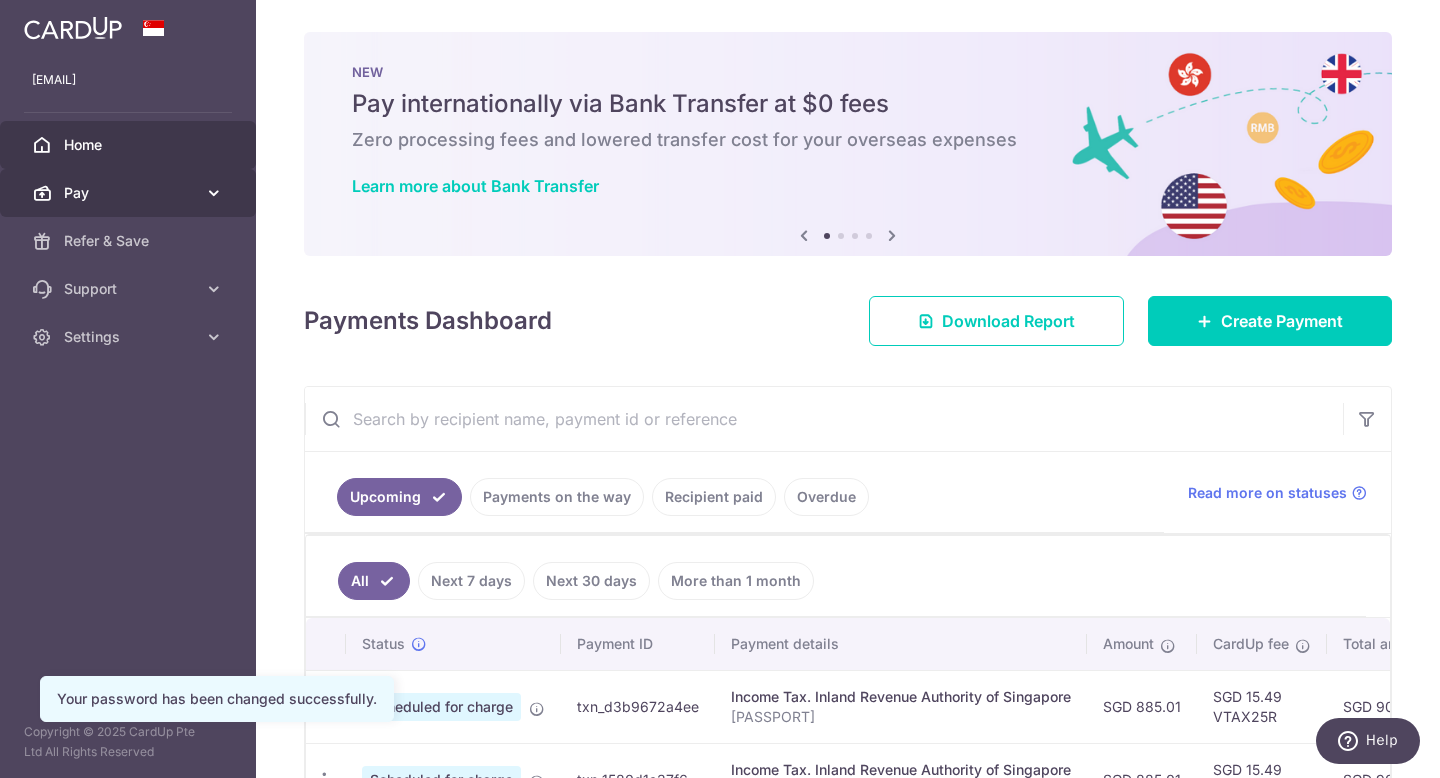 click at bounding box center [214, 193] 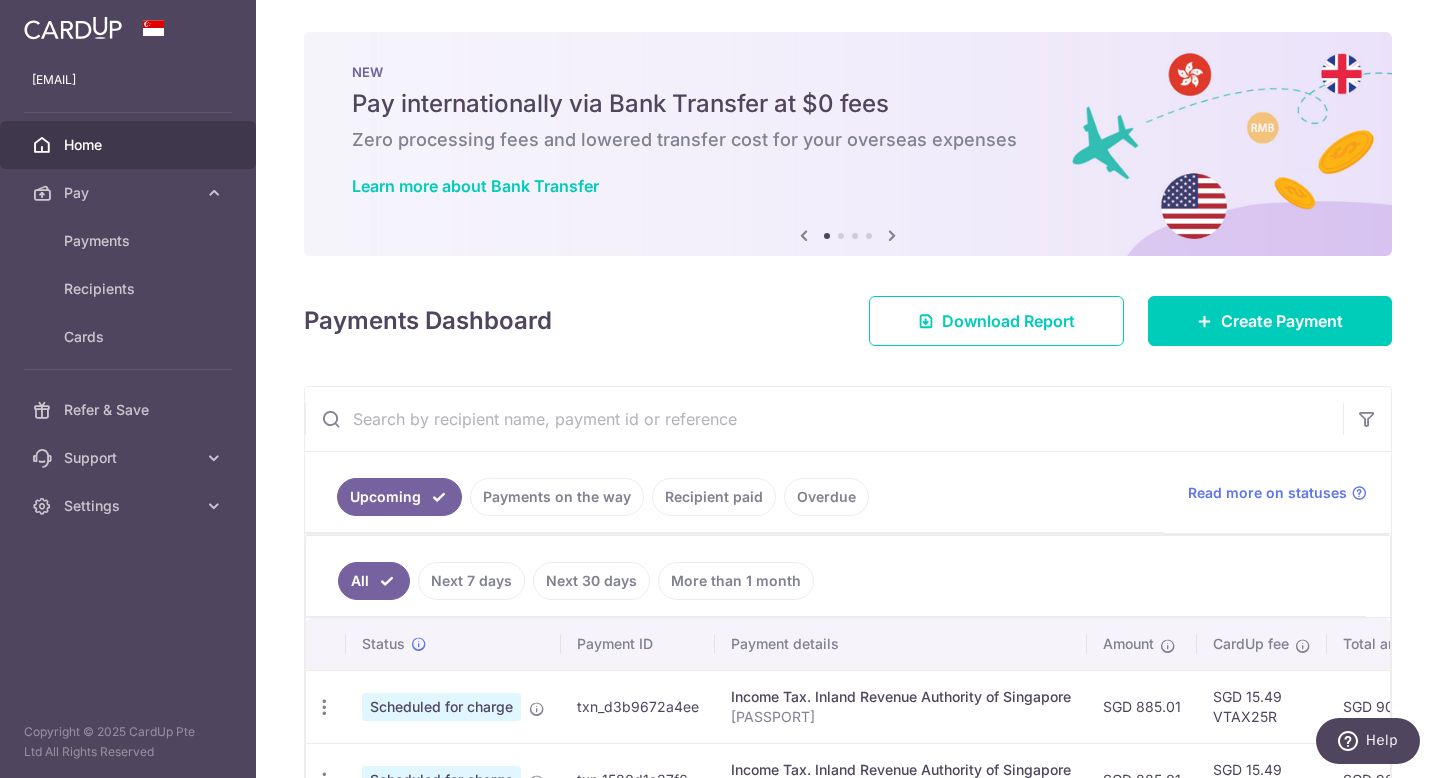 click at bounding box center [73, 28] 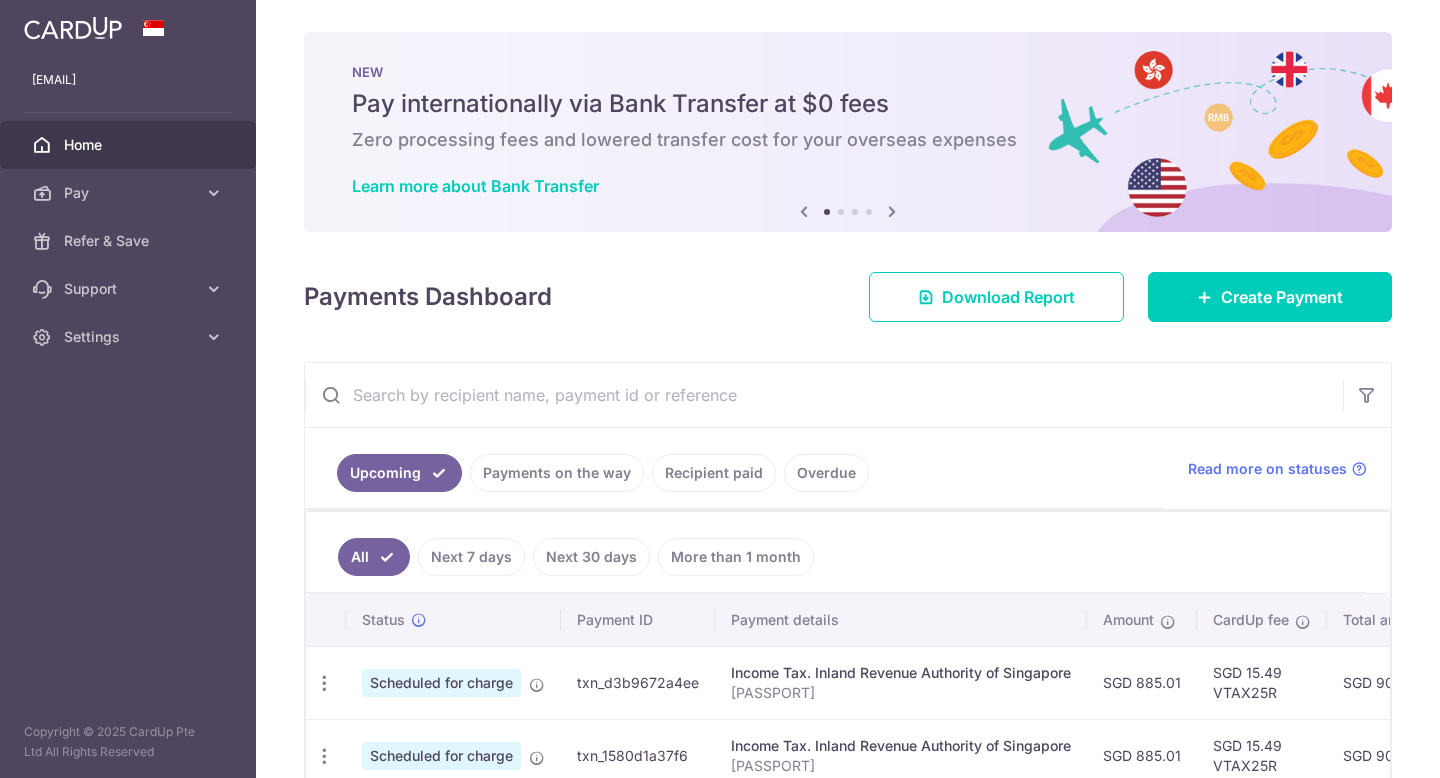 scroll, scrollTop: 0, scrollLeft: 0, axis: both 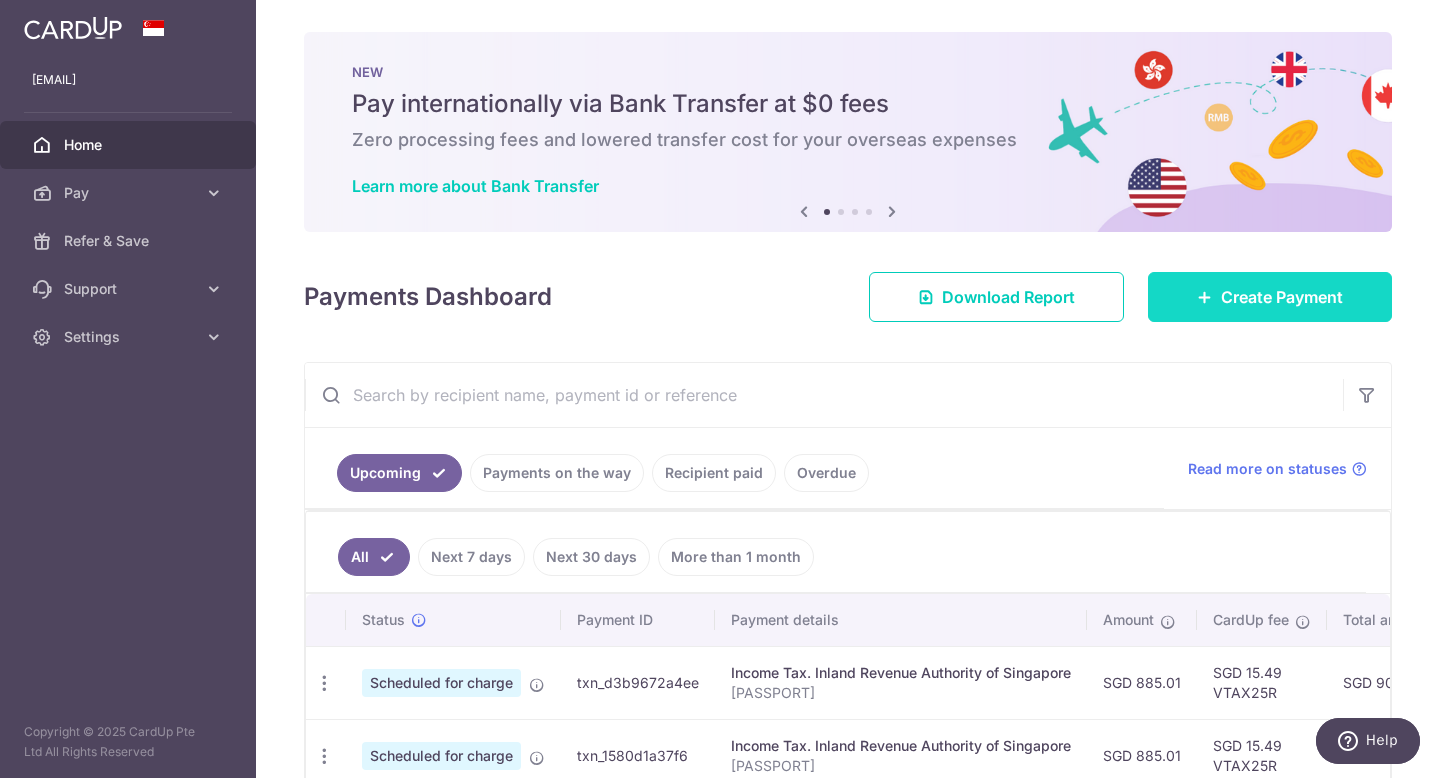 click on "Create Payment" at bounding box center [1270, 297] 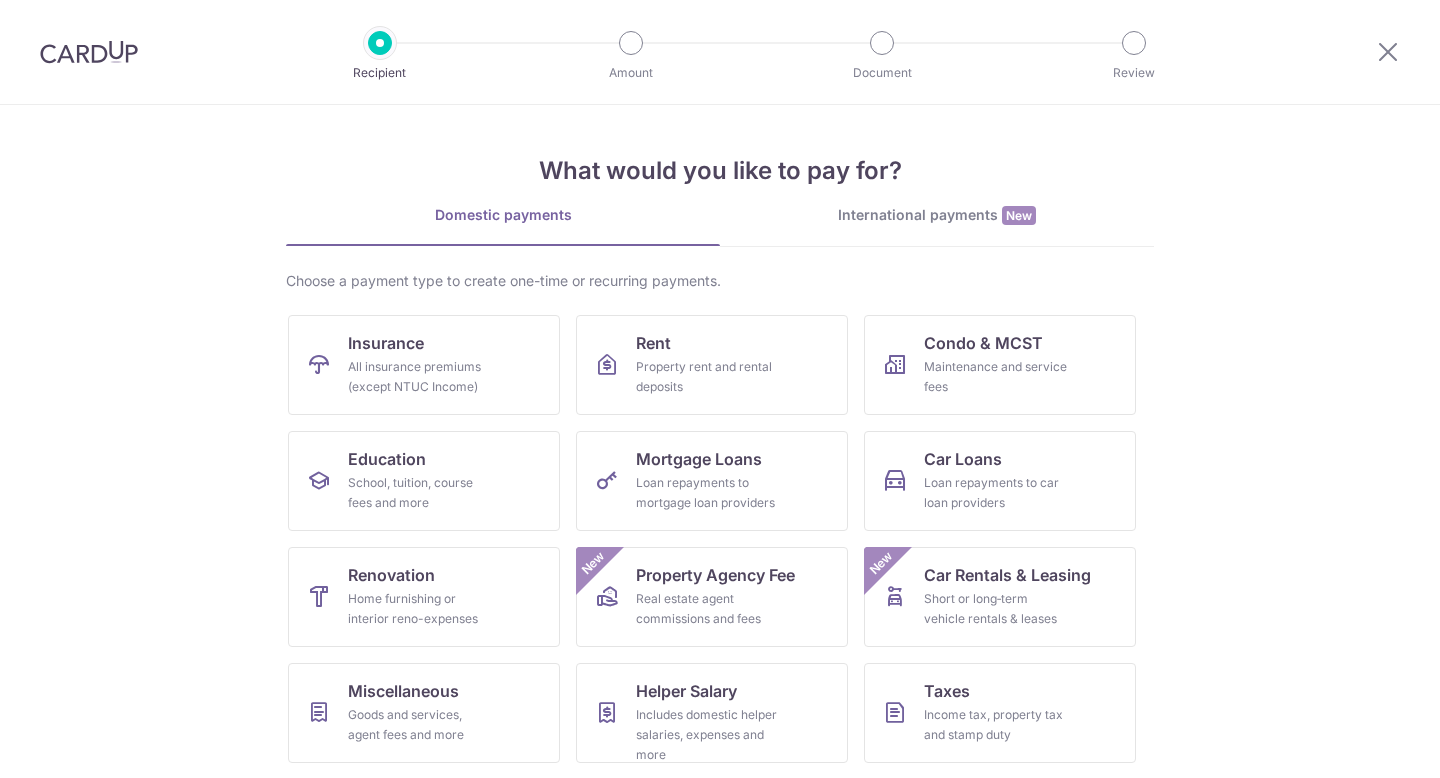 scroll, scrollTop: 0, scrollLeft: 0, axis: both 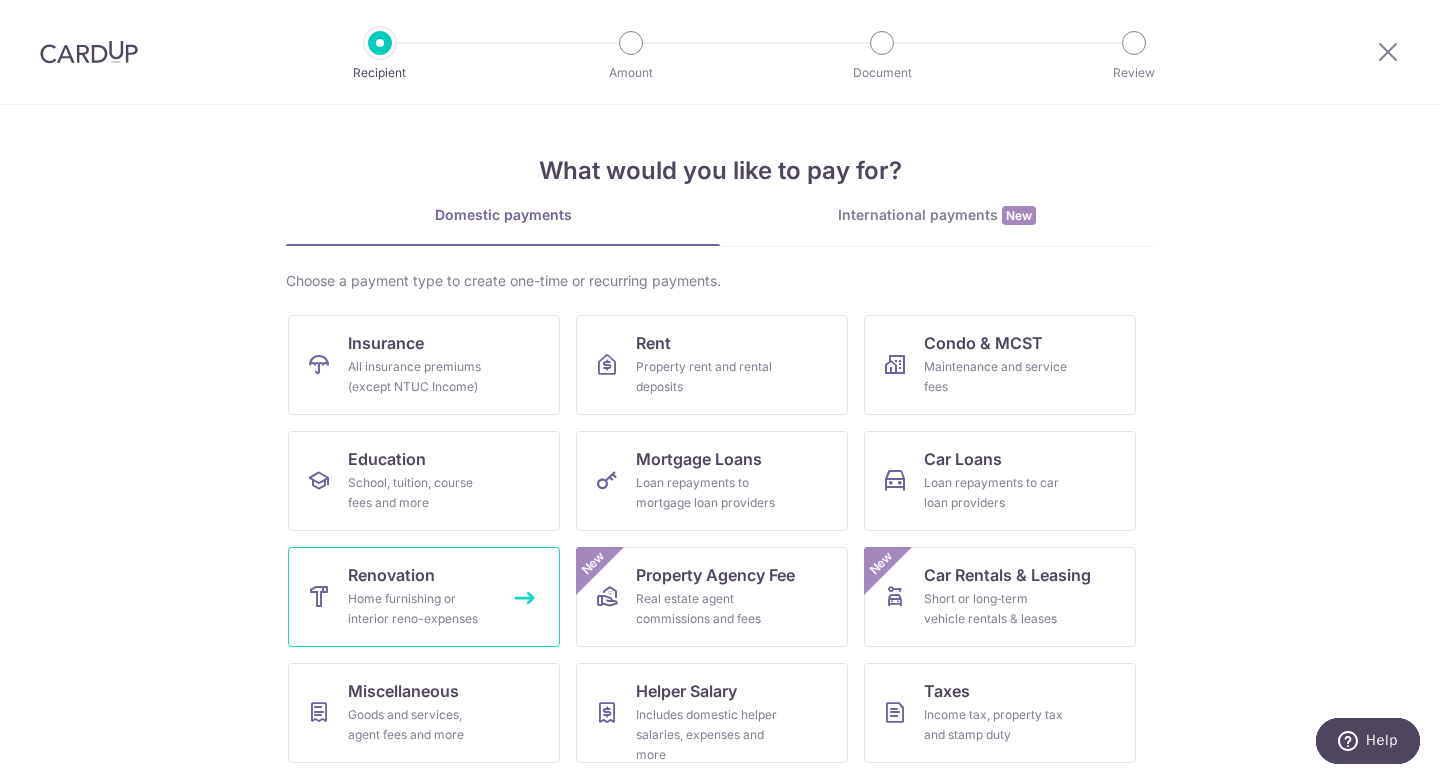 click on "Renovation Home furnishing or interior reno-expenses" at bounding box center [424, 597] 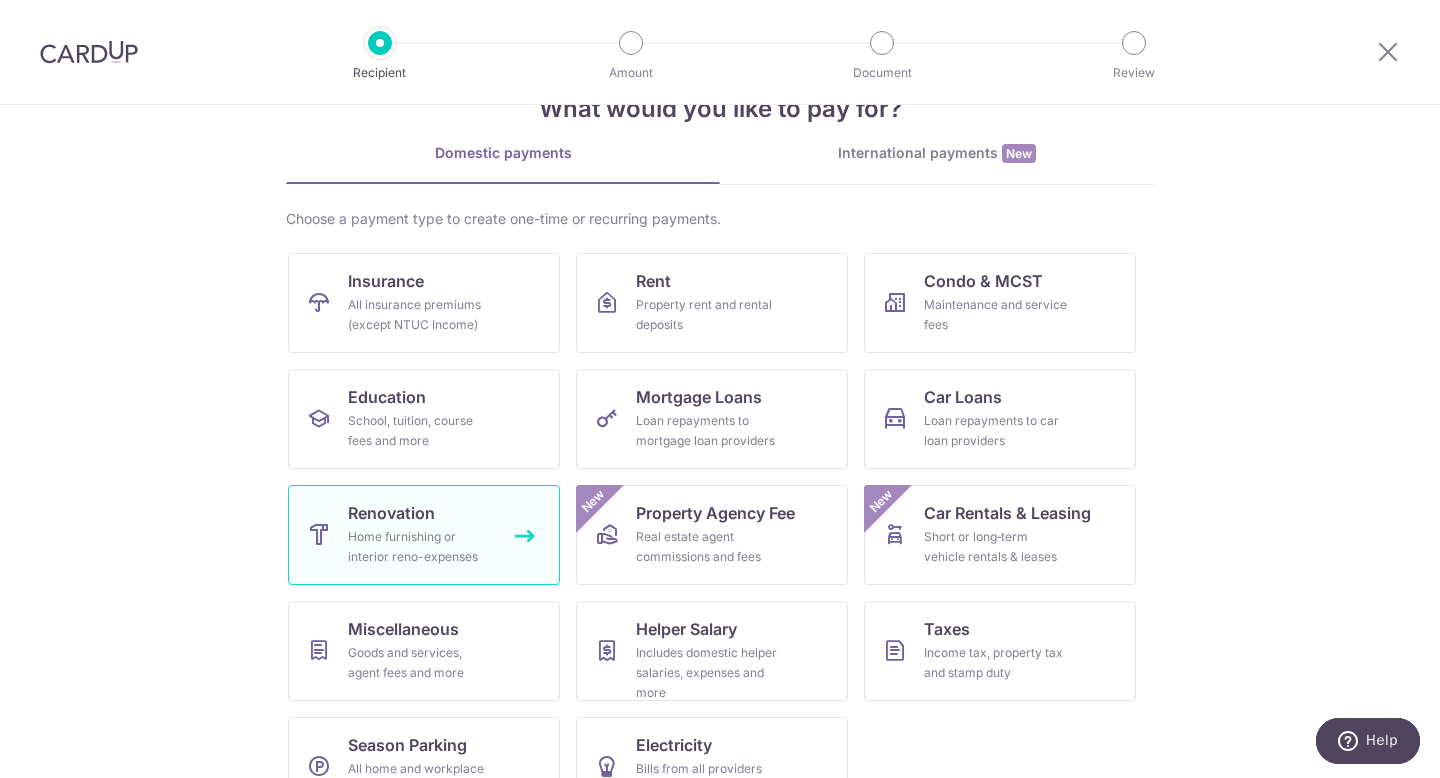 scroll, scrollTop: 72, scrollLeft: 0, axis: vertical 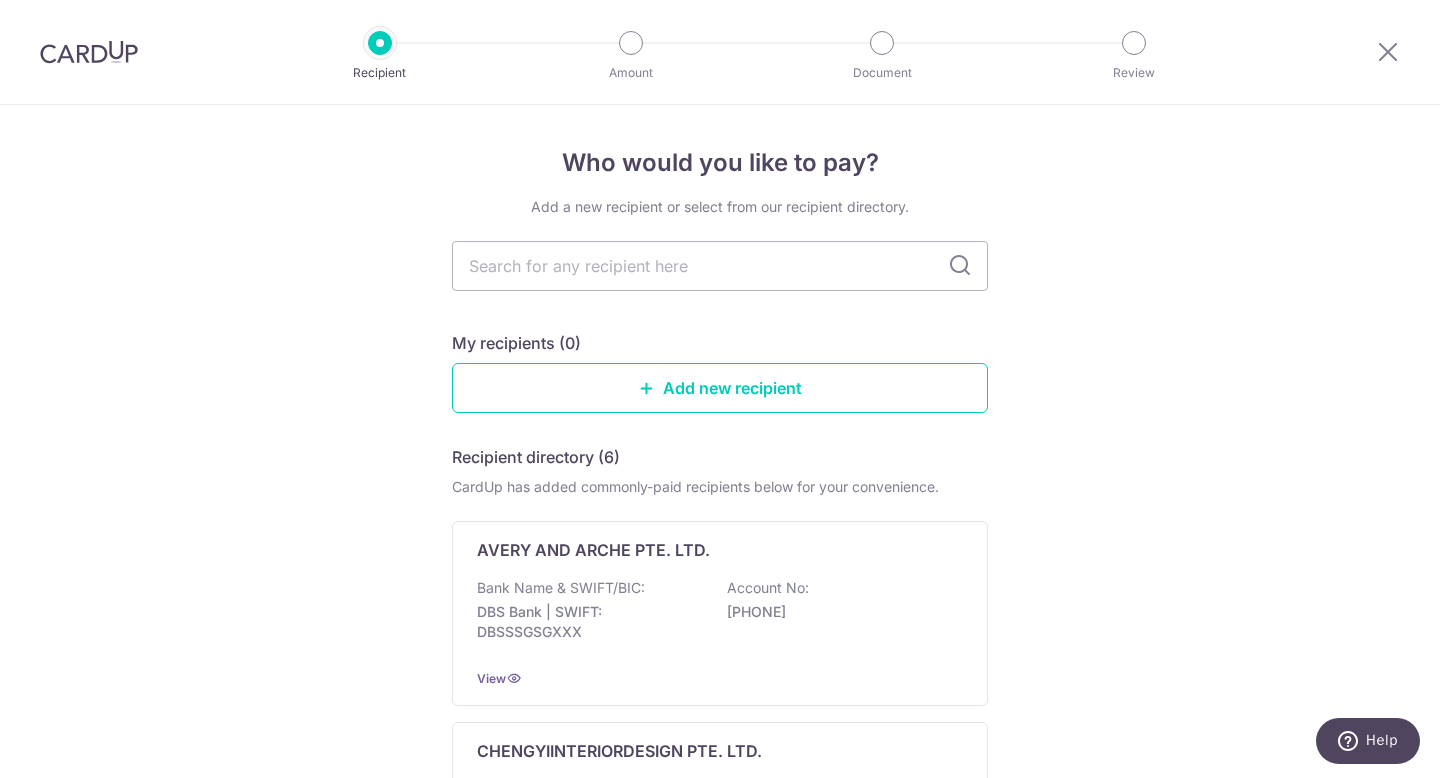 click at bounding box center (89, 52) 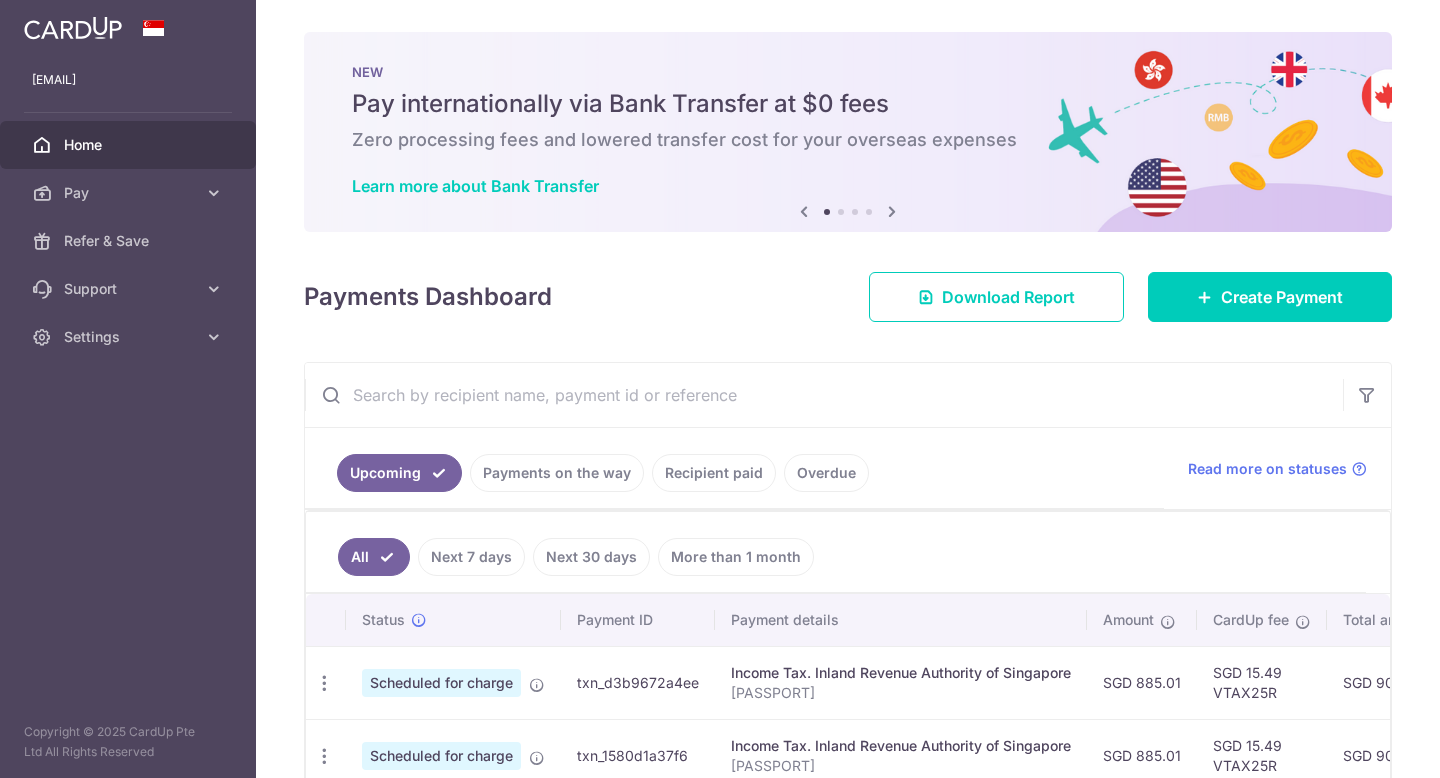 scroll, scrollTop: 0, scrollLeft: 0, axis: both 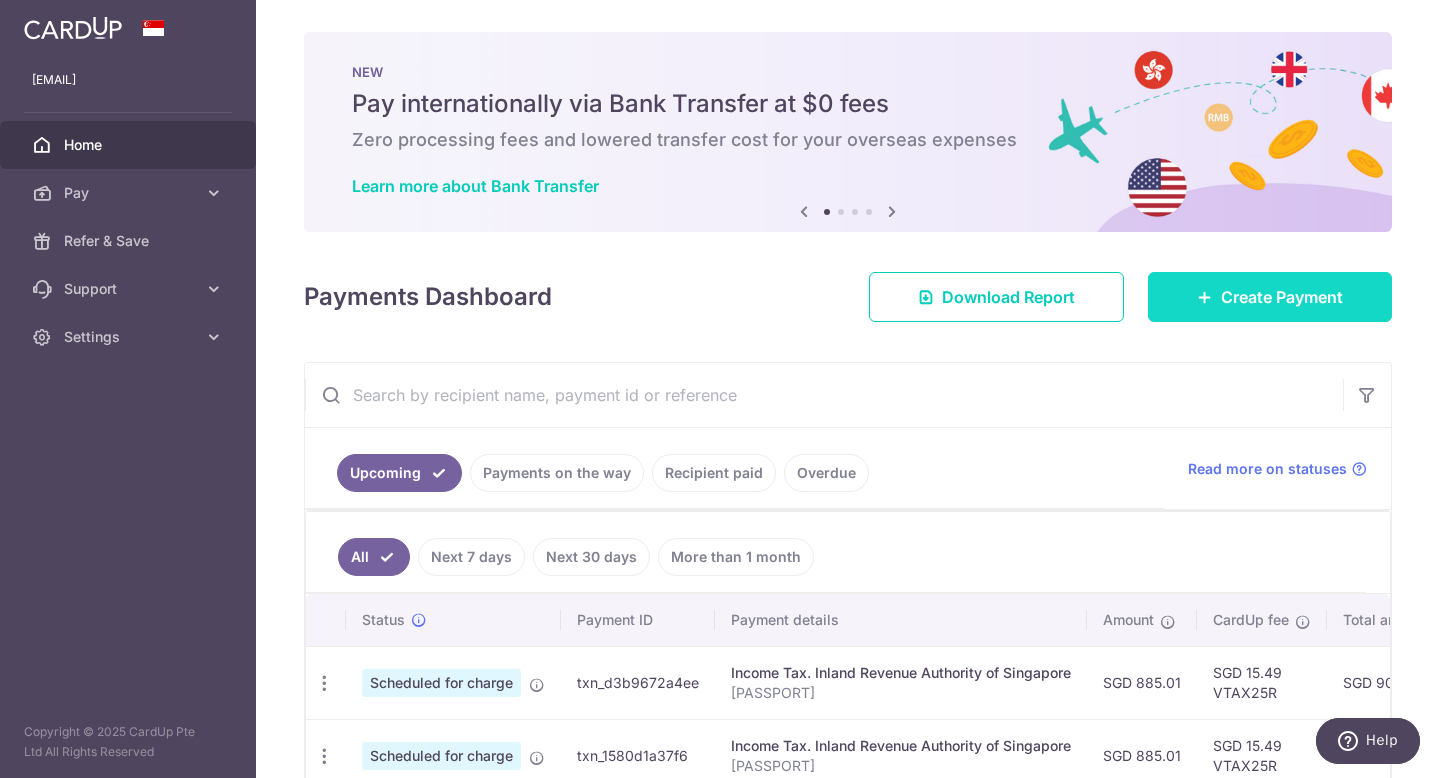 click on "Create Payment" at bounding box center [1282, 297] 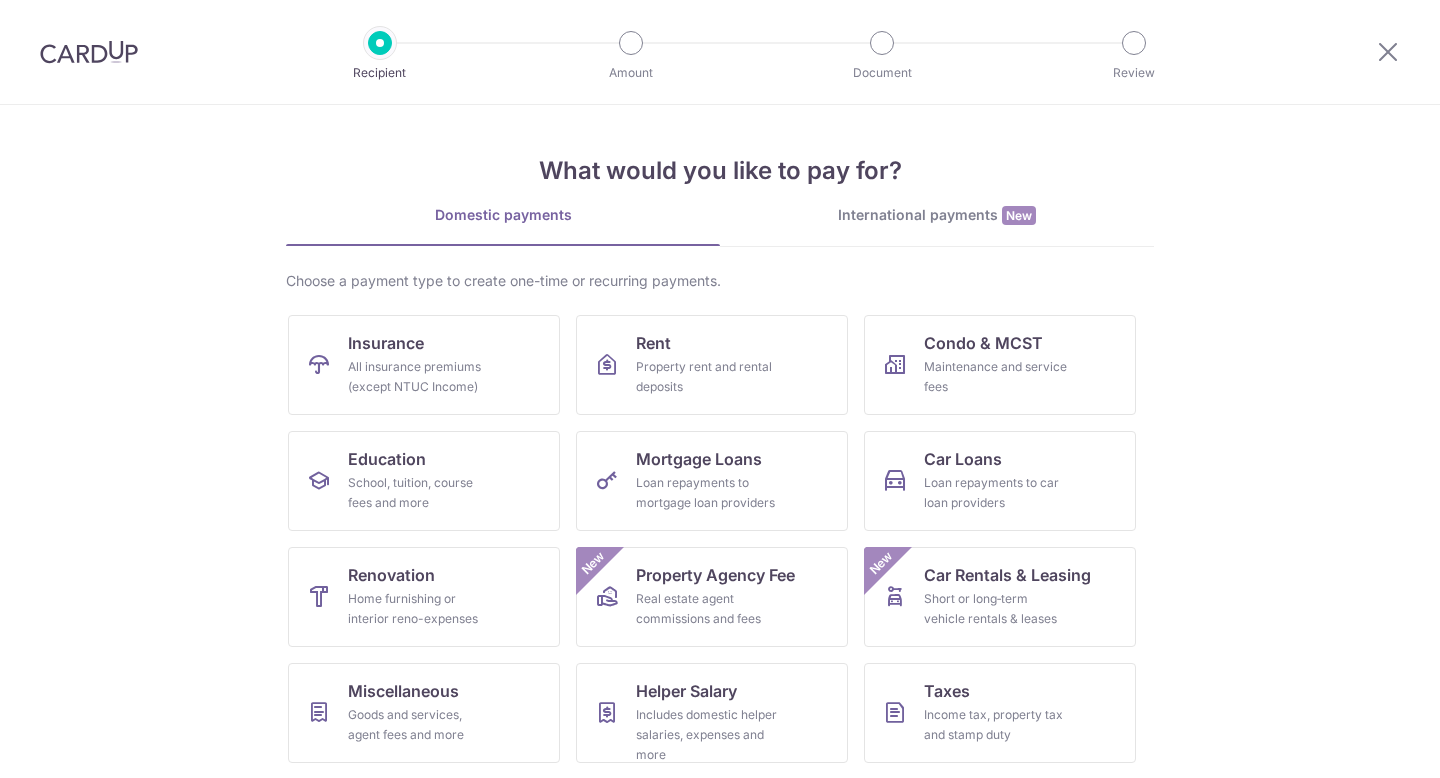 scroll, scrollTop: 0, scrollLeft: 0, axis: both 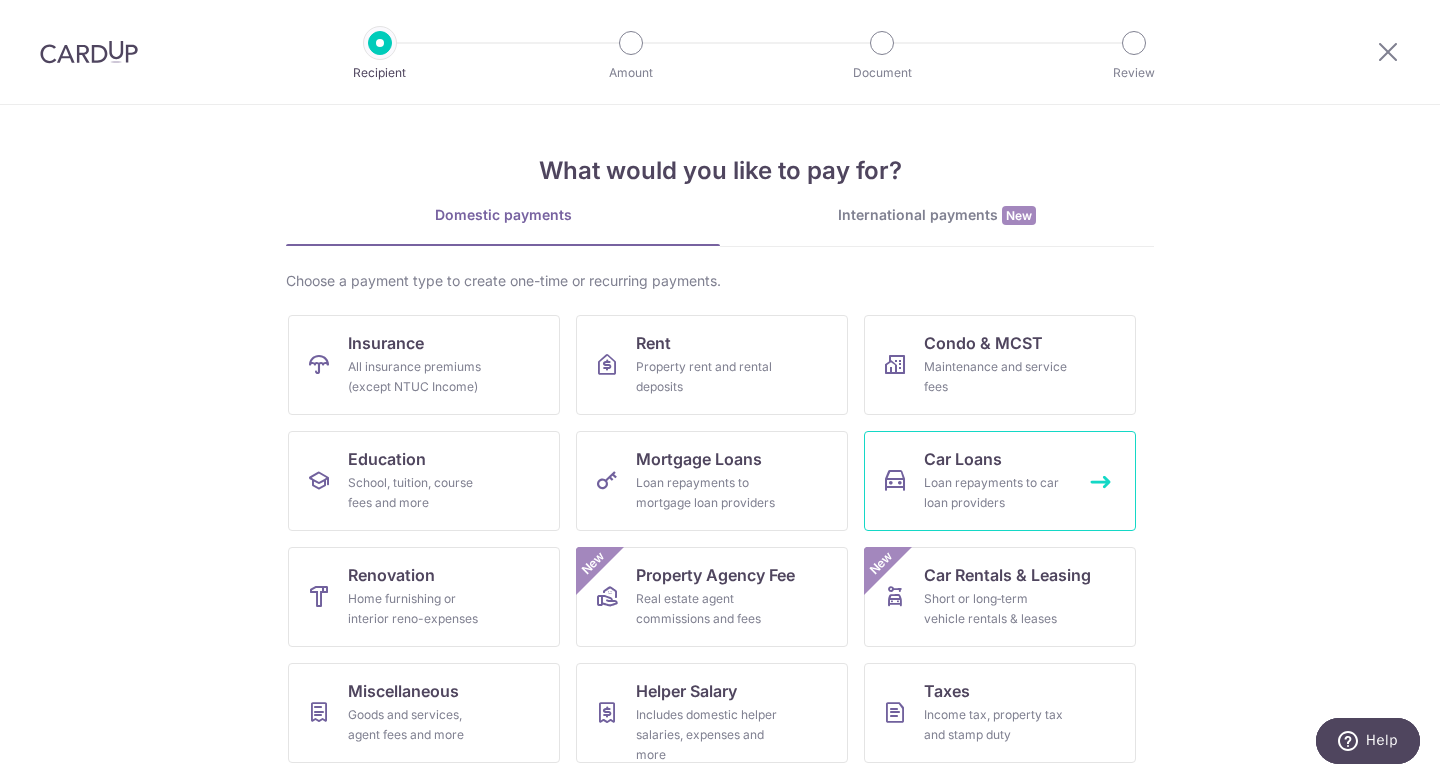 click on "Loan repayments to car loan providers" at bounding box center (996, 493) 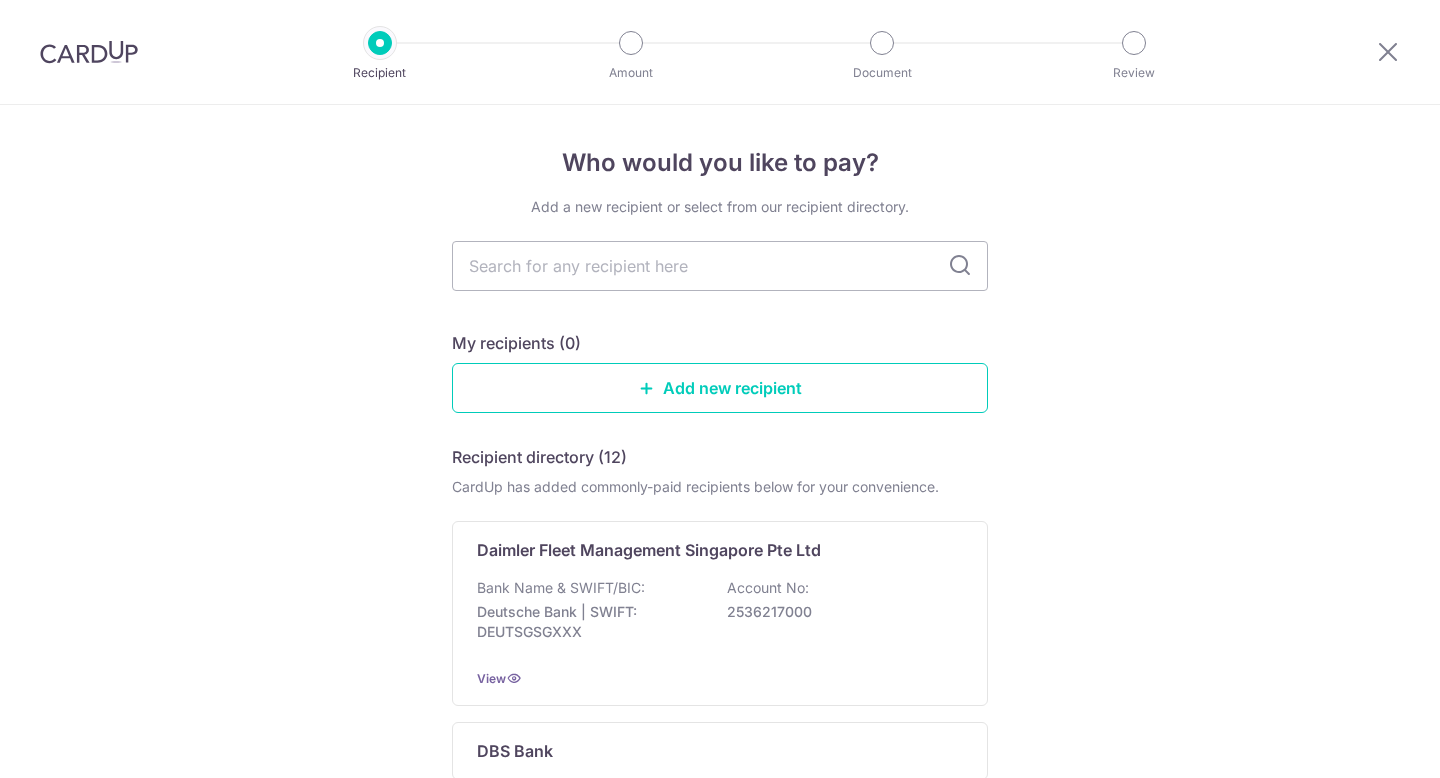 scroll, scrollTop: 0, scrollLeft: 0, axis: both 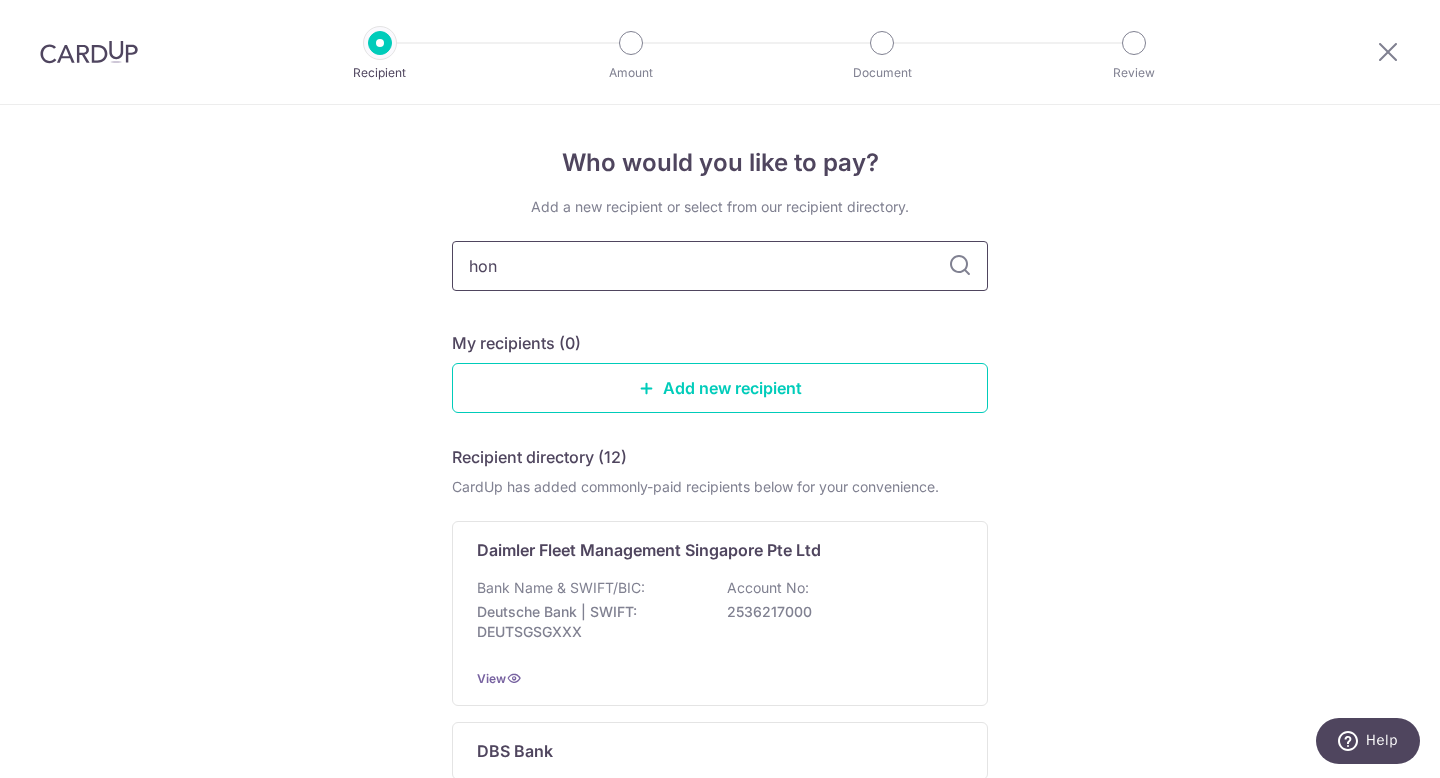 type on "hong" 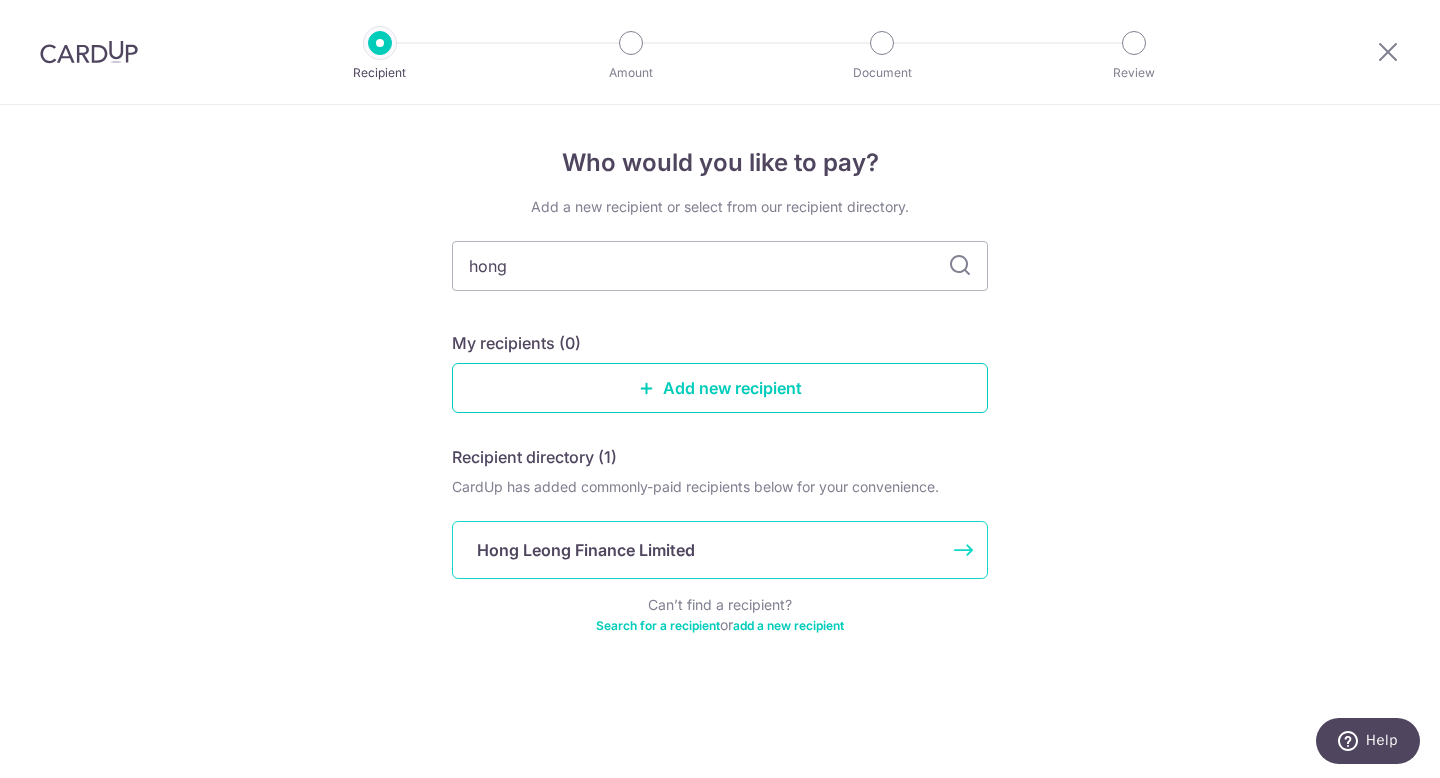 click on "Hong Leong Finance Limited" at bounding box center [586, 550] 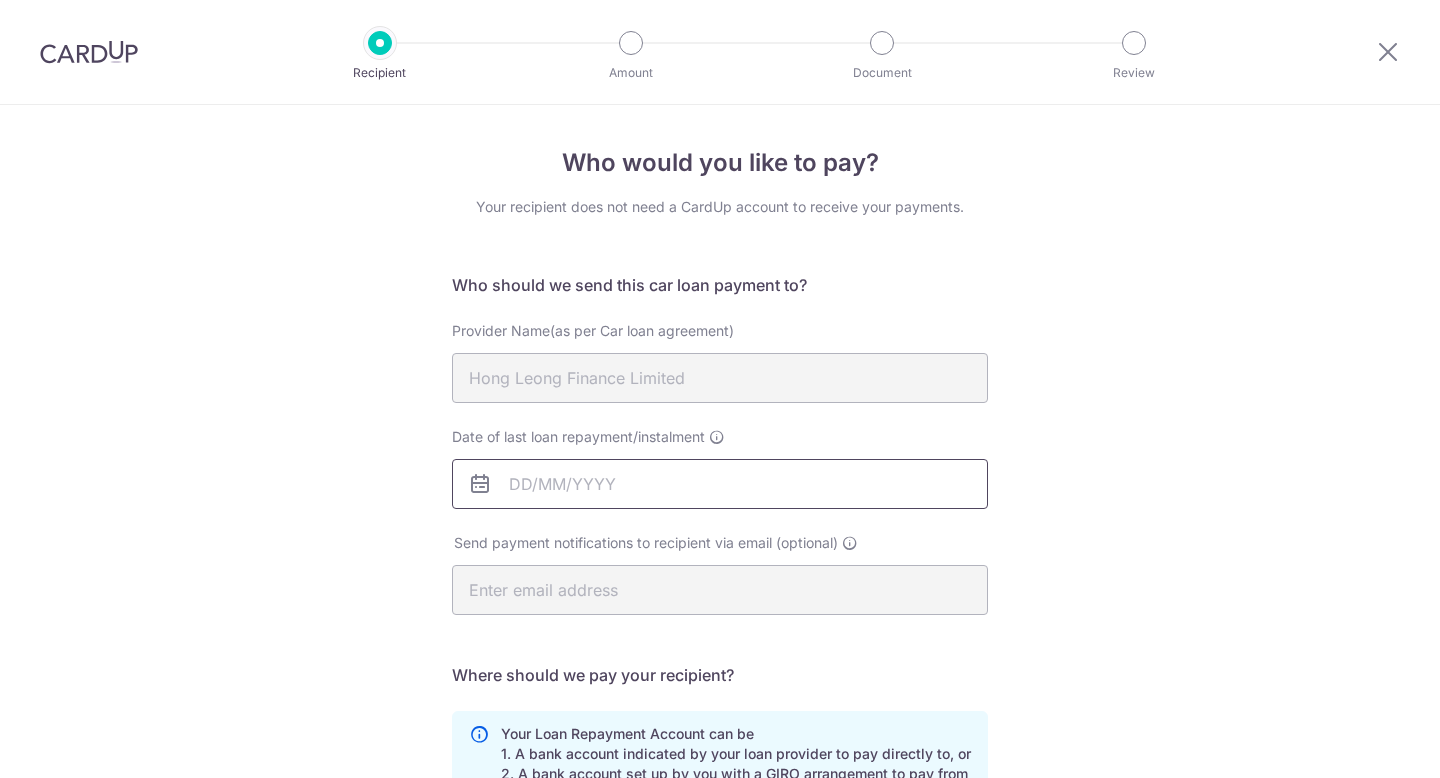 scroll, scrollTop: 0, scrollLeft: 0, axis: both 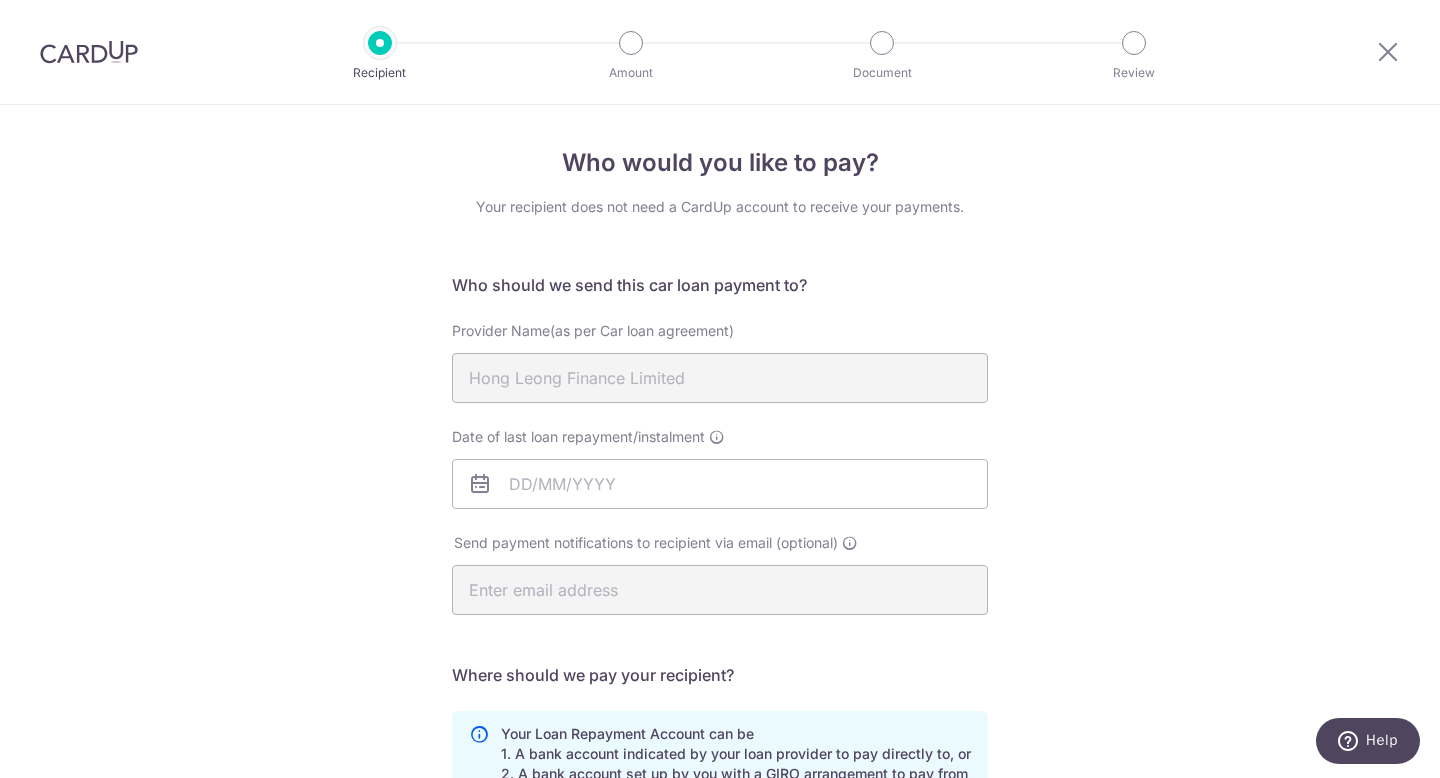 click on "Date of last loan repayment/instalment" at bounding box center [720, 468] 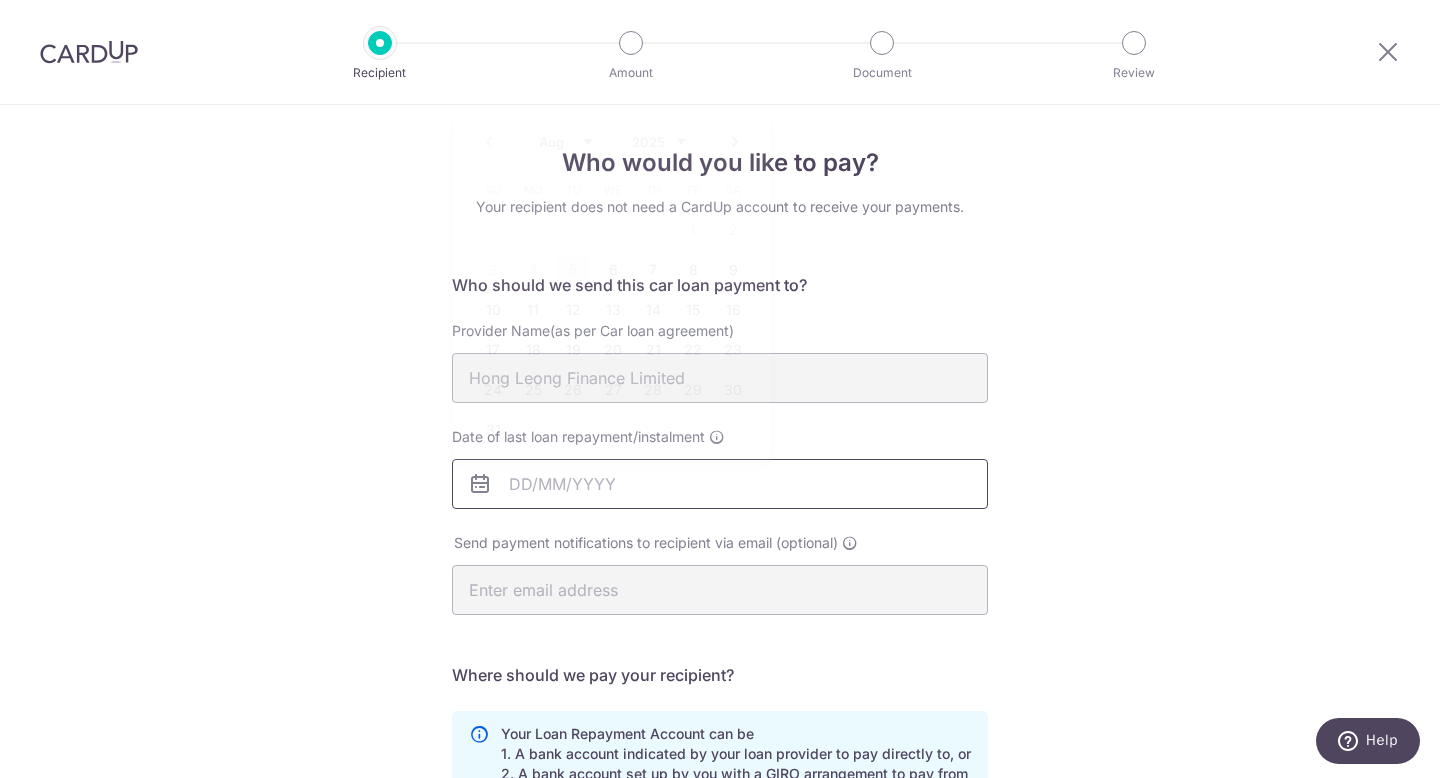 click on "Date of last loan repayment/instalment" at bounding box center [720, 484] 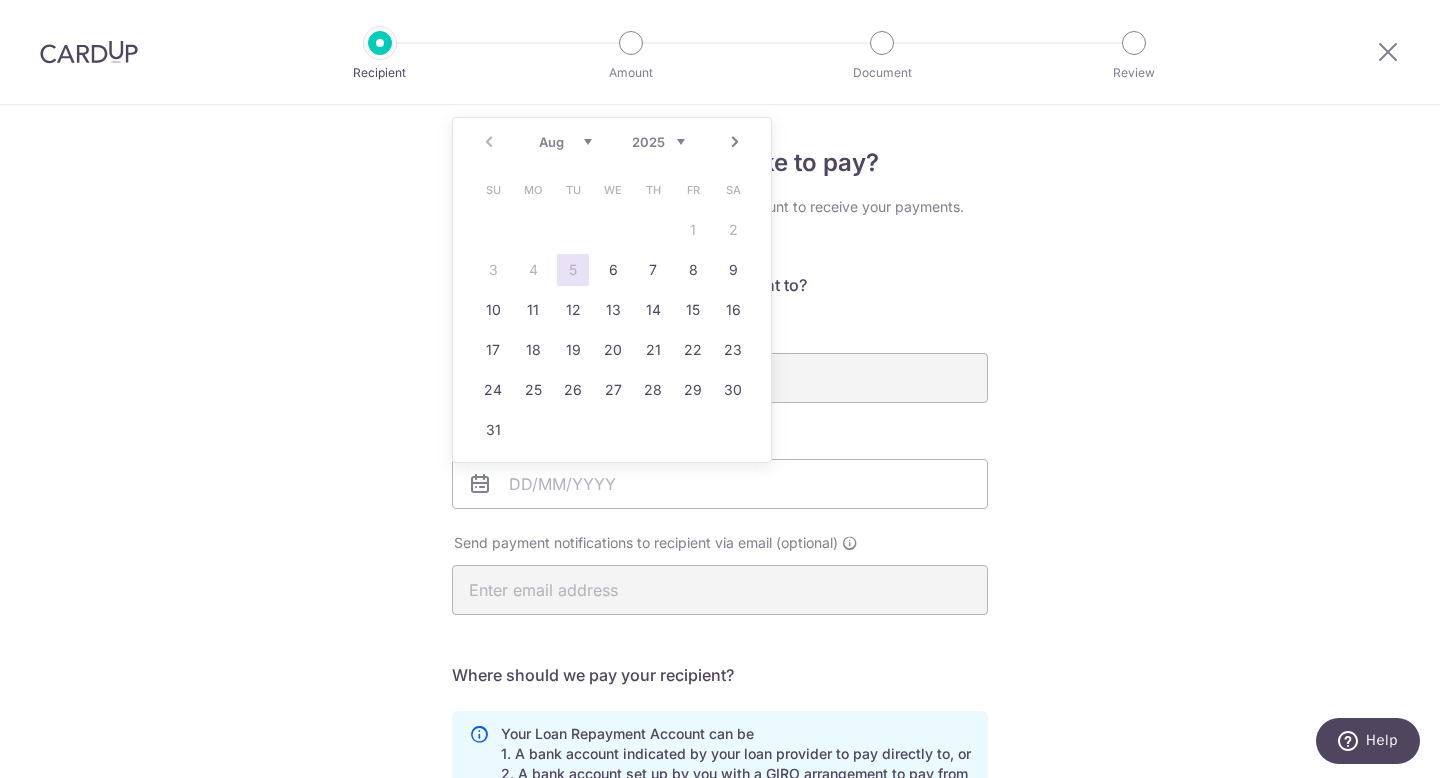 click on "2025 2026 2027 2028 2029 2030 2031 2032 2033 2034 2035" at bounding box center [658, 142] 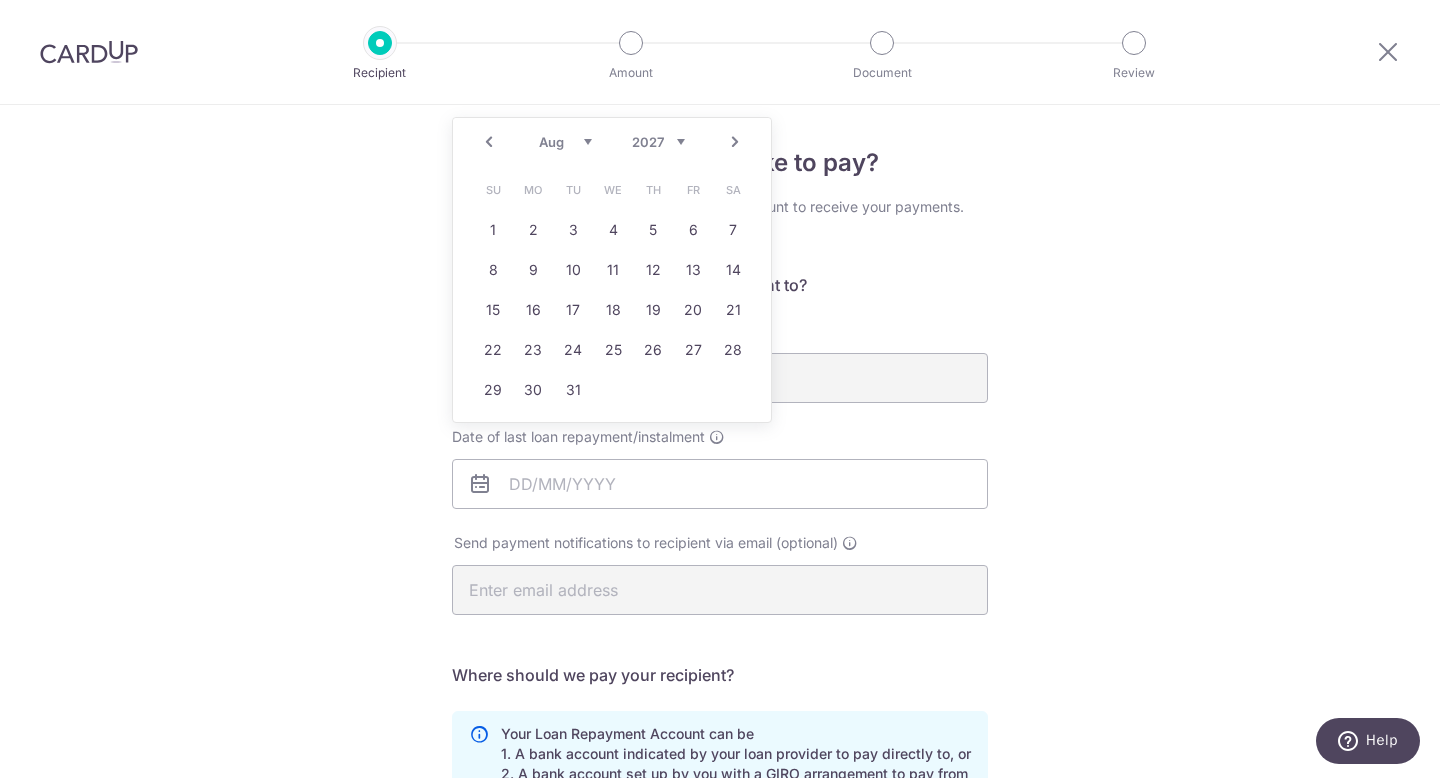 click on "Jan Feb Mar Apr May Jun Jul Aug Sep Oct Nov Dec" at bounding box center (565, 142) 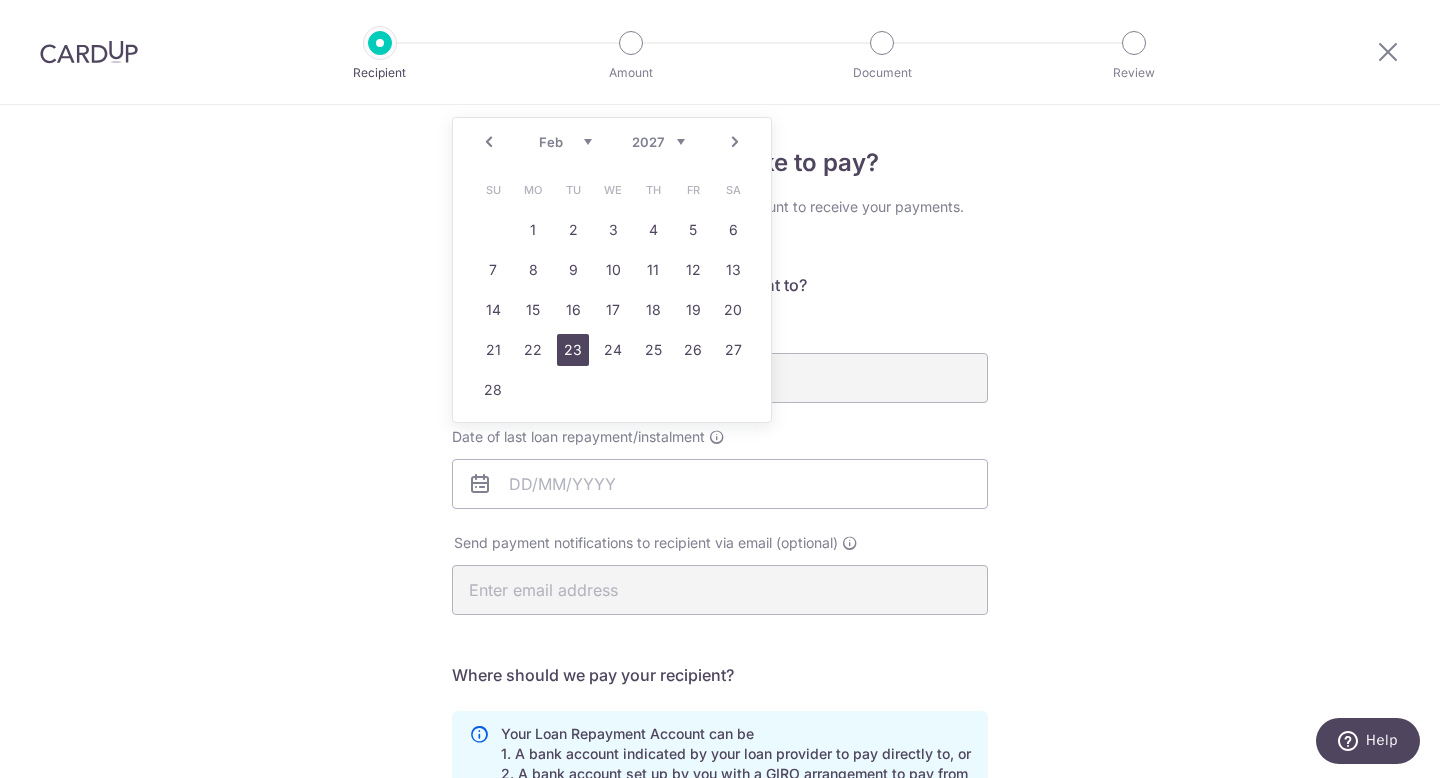 click on "23" at bounding box center (573, 350) 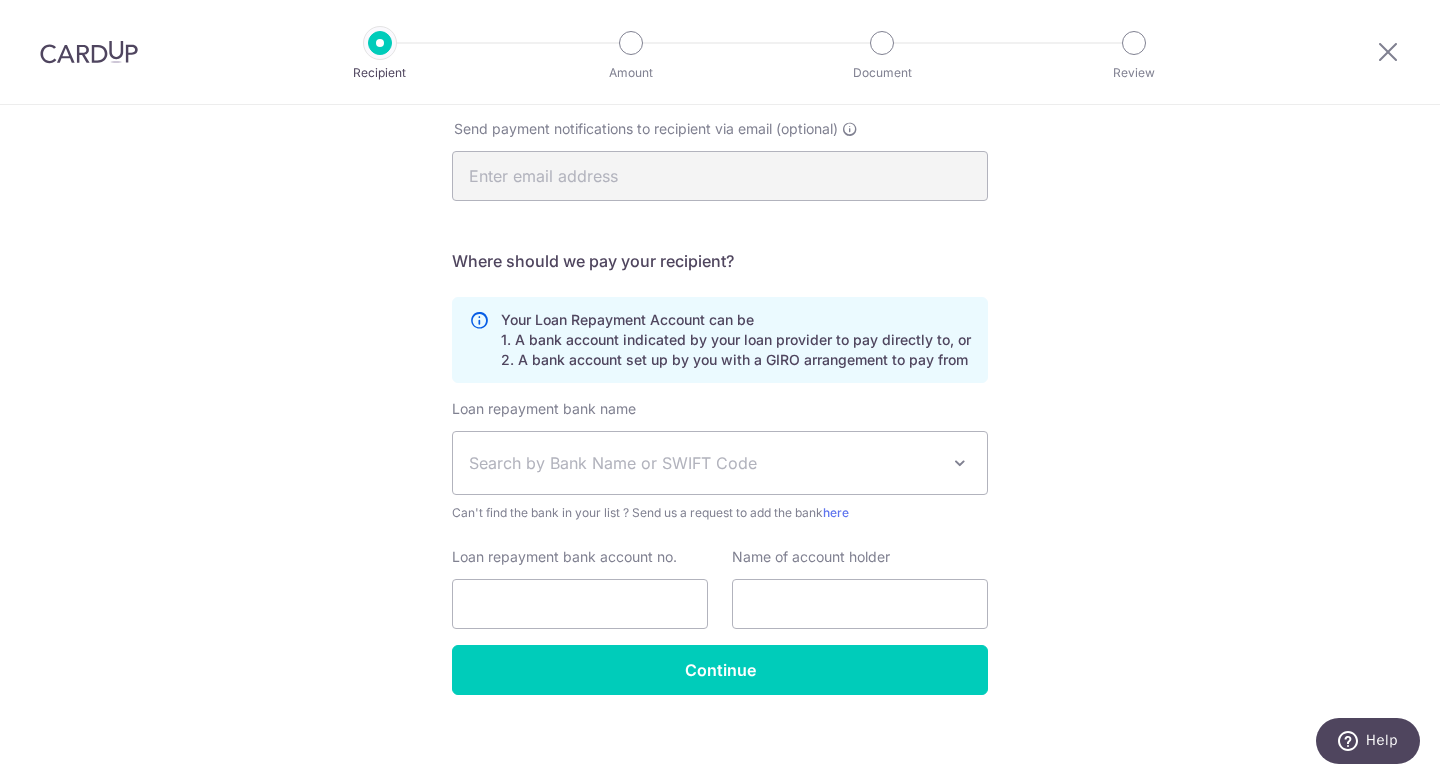 scroll, scrollTop: 416, scrollLeft: 0, axis: vertical 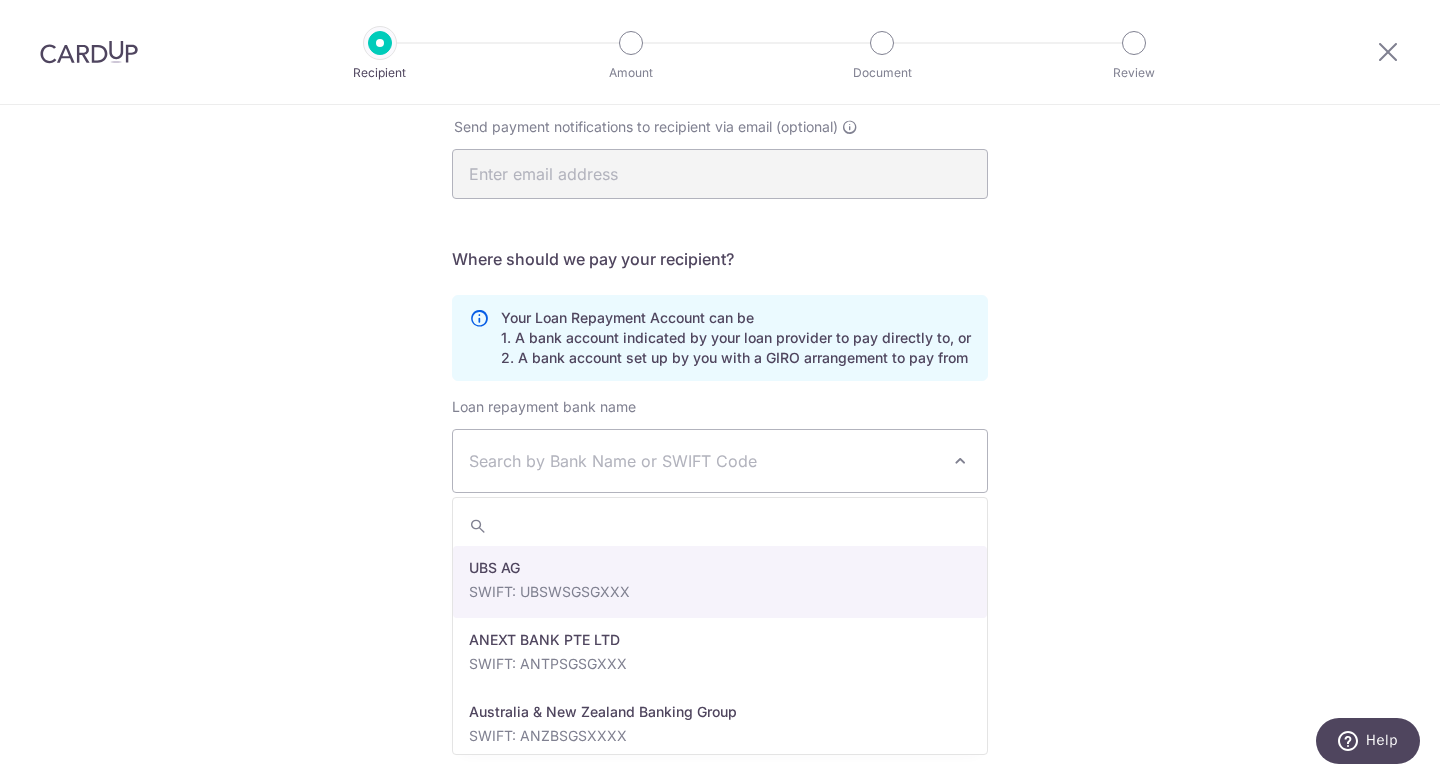 click on "Search by Bank Name or SWIFT Code" at bounding box center [720, 461] 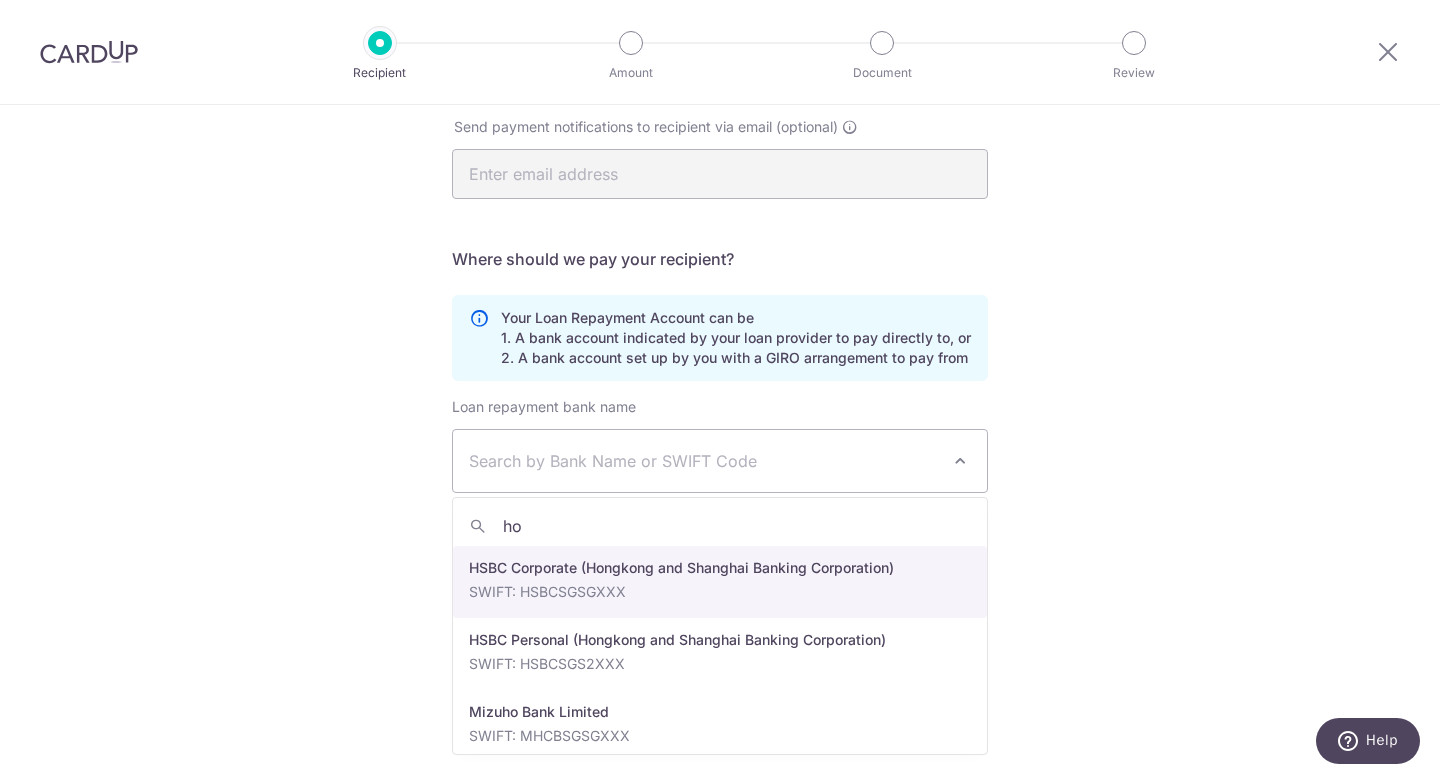 type on "h" 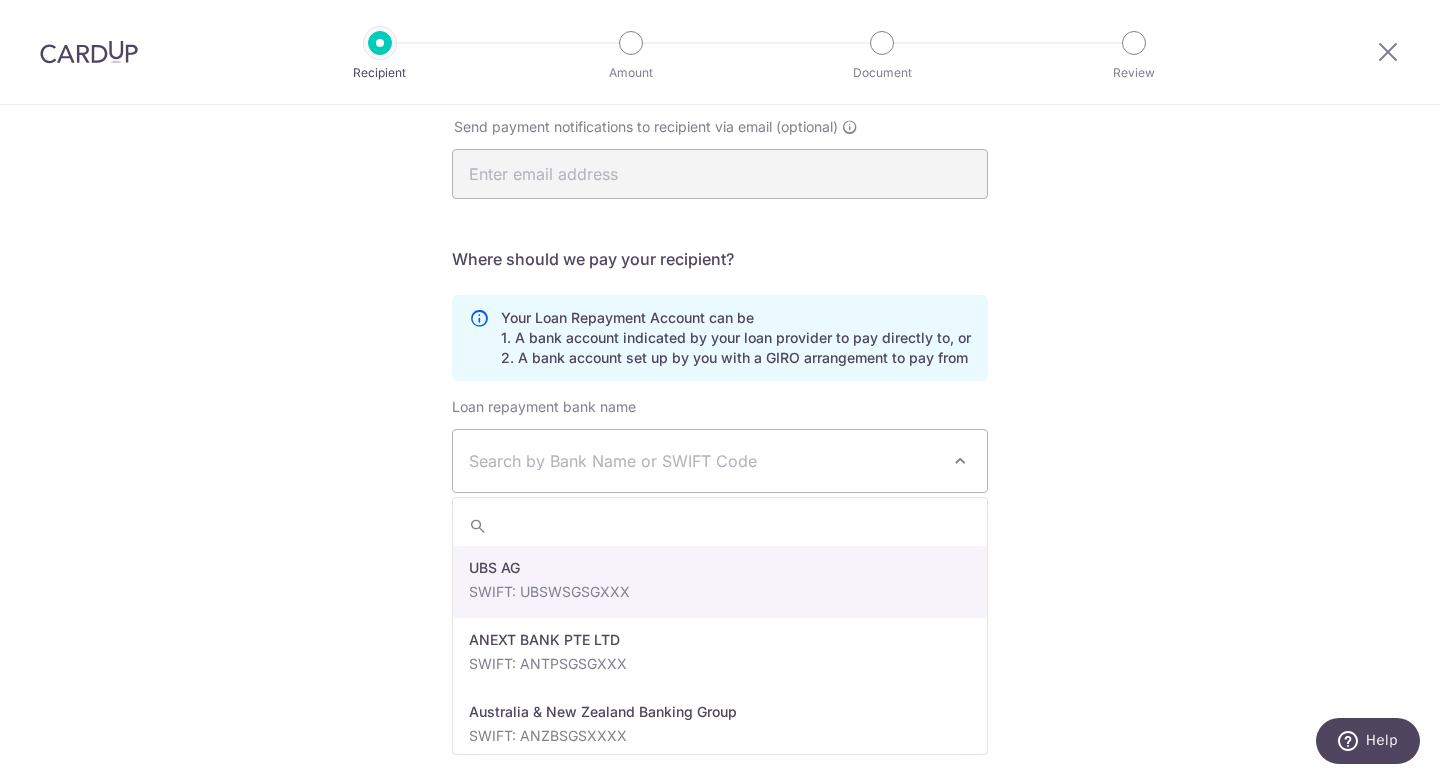 scroll, scrollTop: 416, scrollLeft: 0, axis: vertical 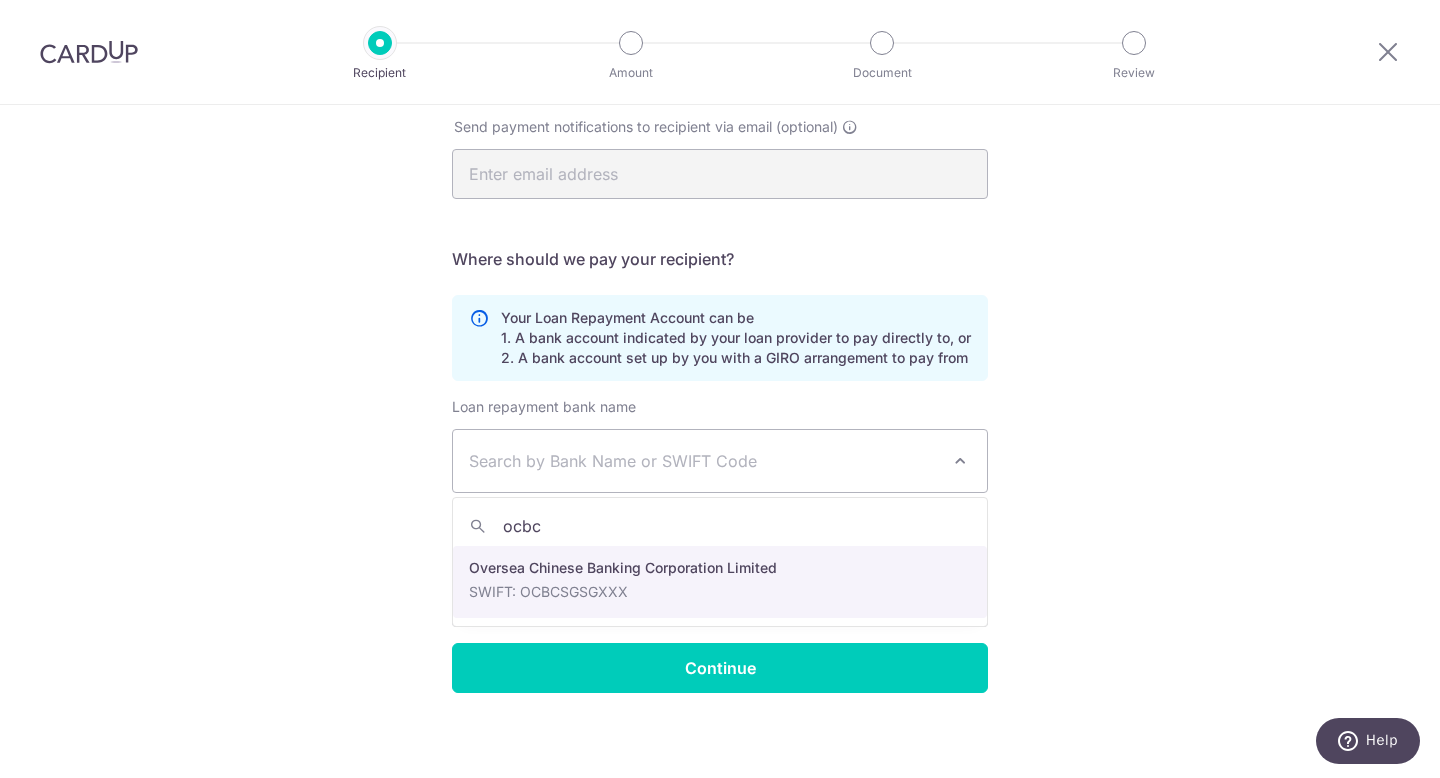 type on "ocbc" 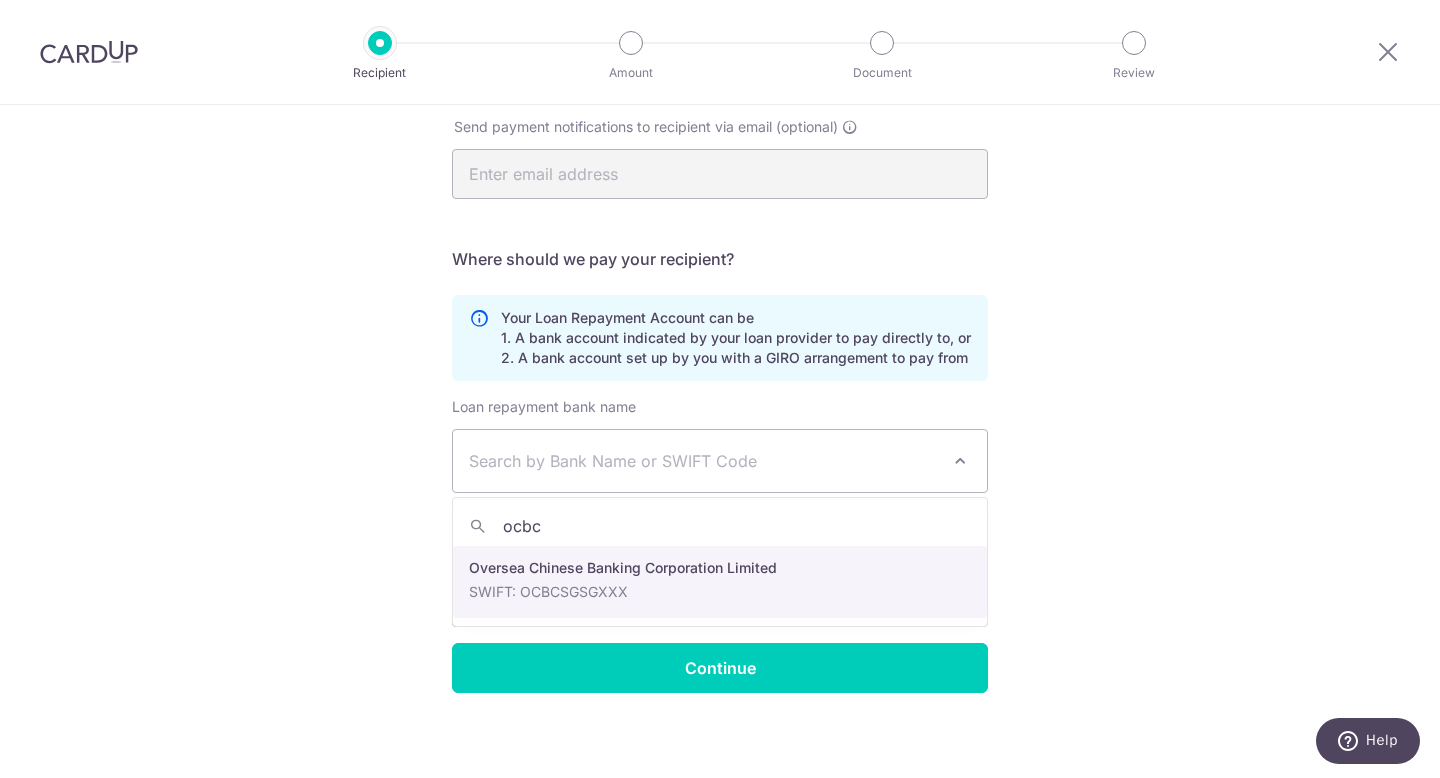 select on "12" 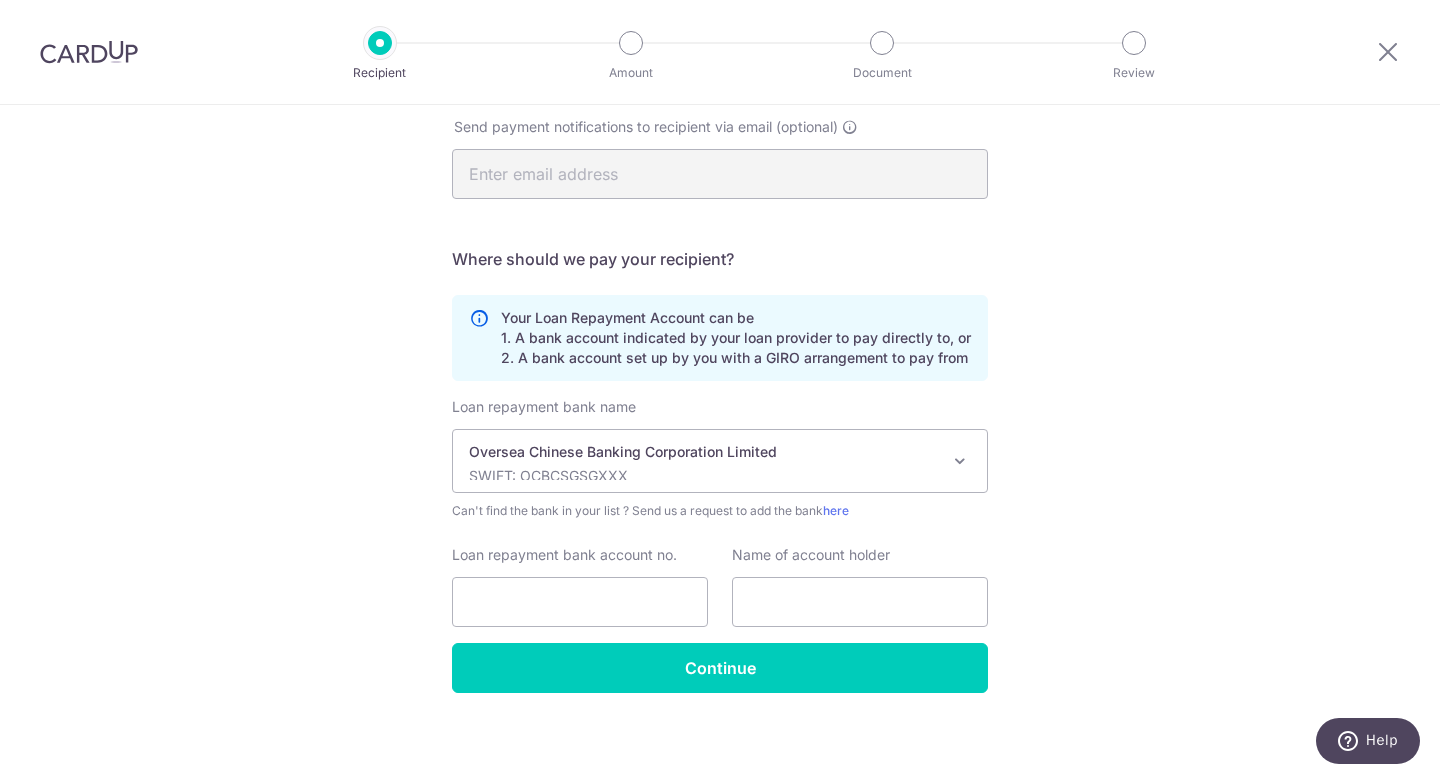 scroll, scrollTop: 425, scrollLeft: 0, axis: vertical 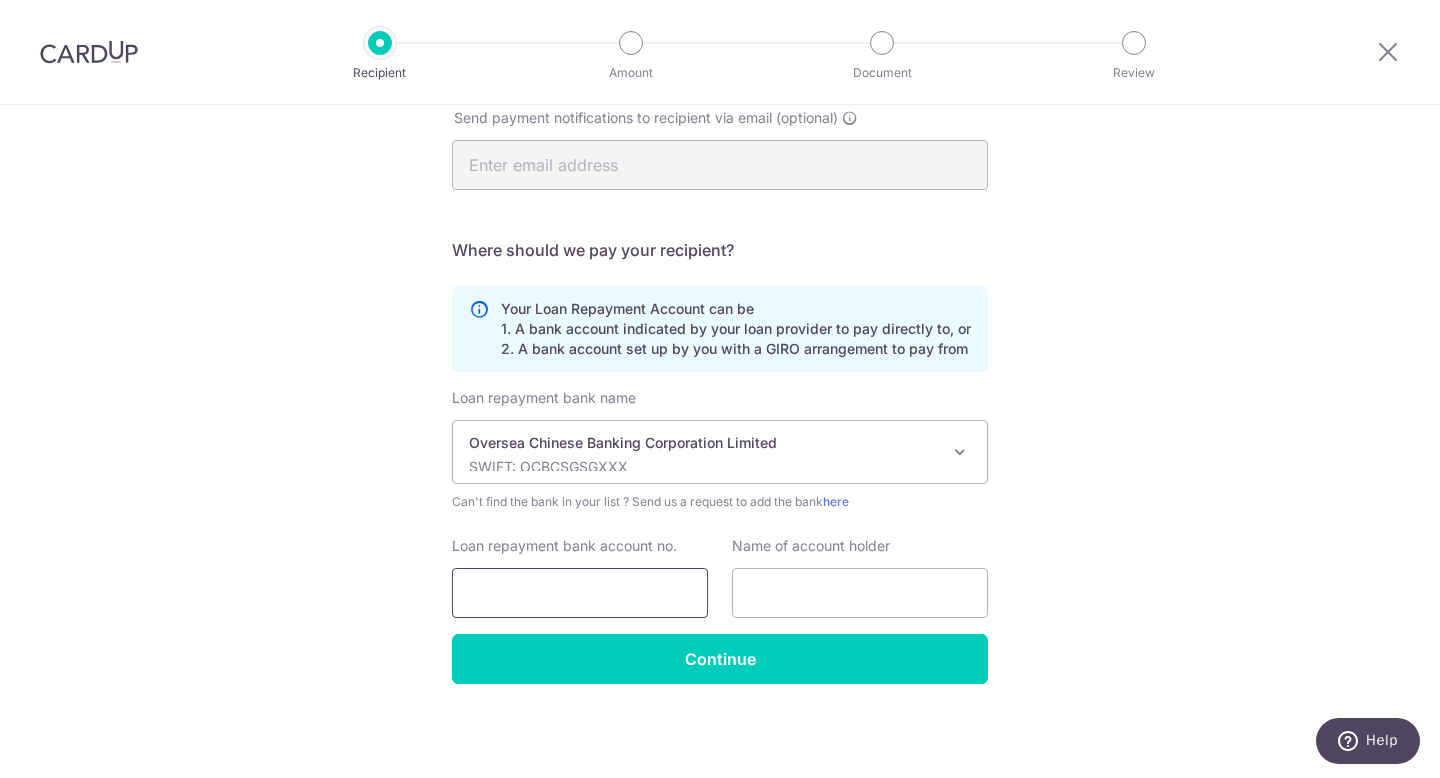 click on "Loan repayment bank account no." at bounding box center [580, 593] 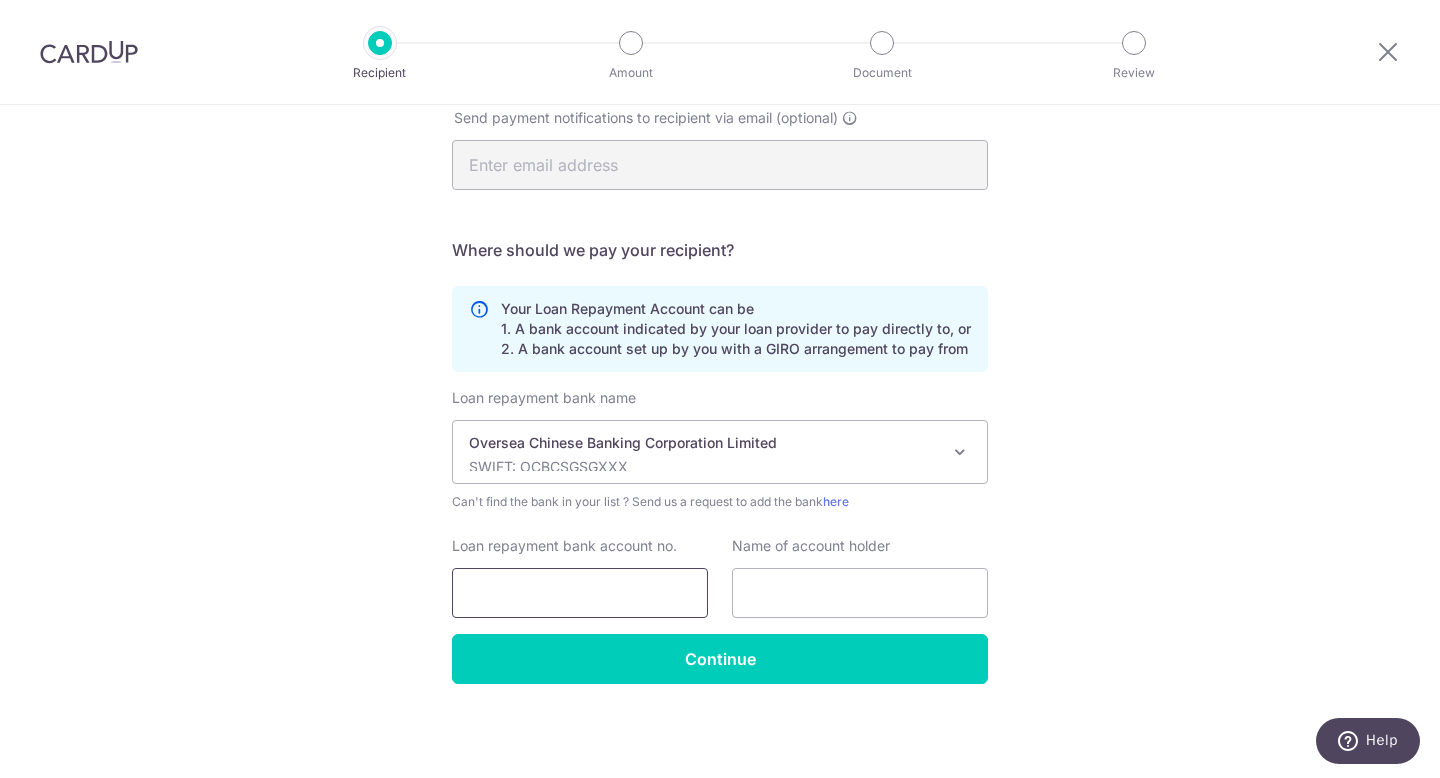type on "v" 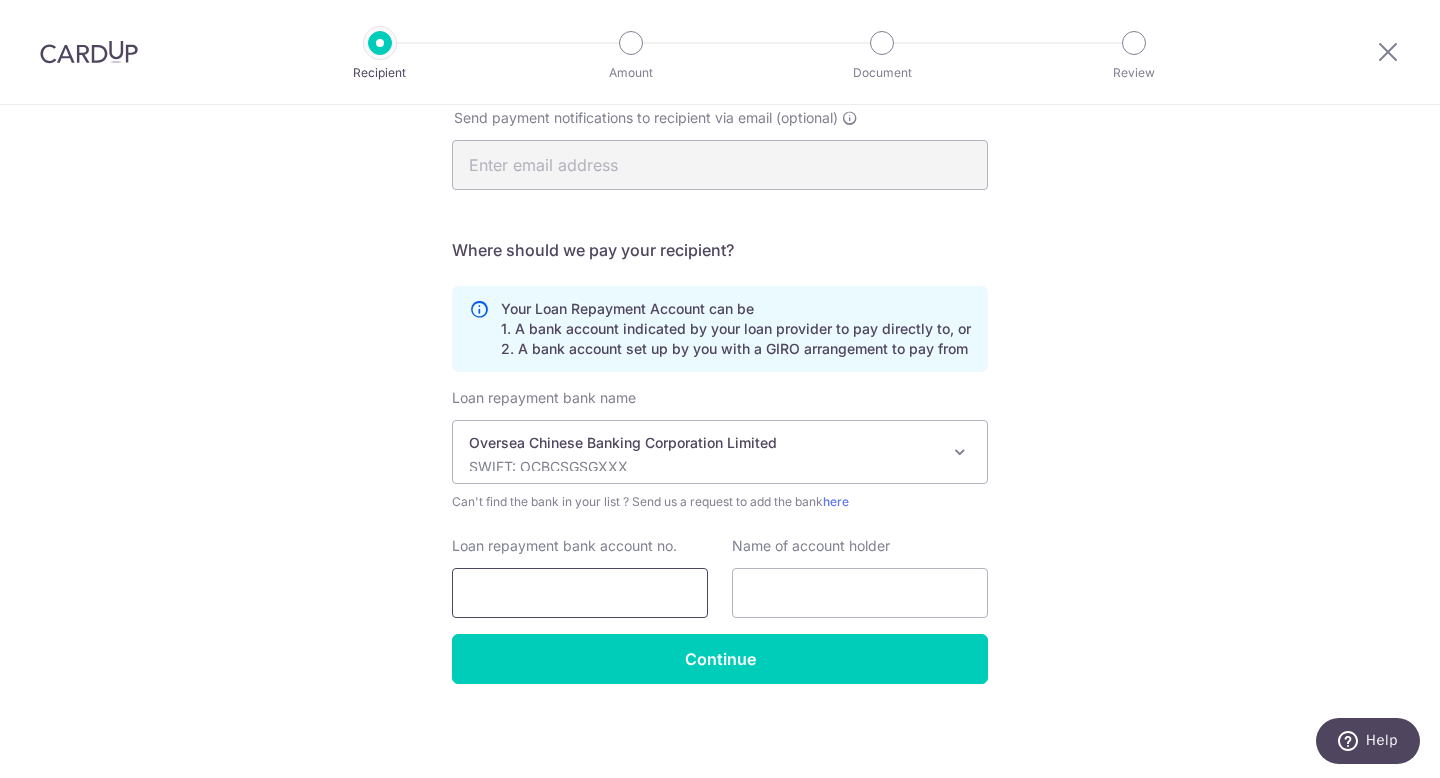 paste on "SR-SGFS-1906-259M-6G5E" 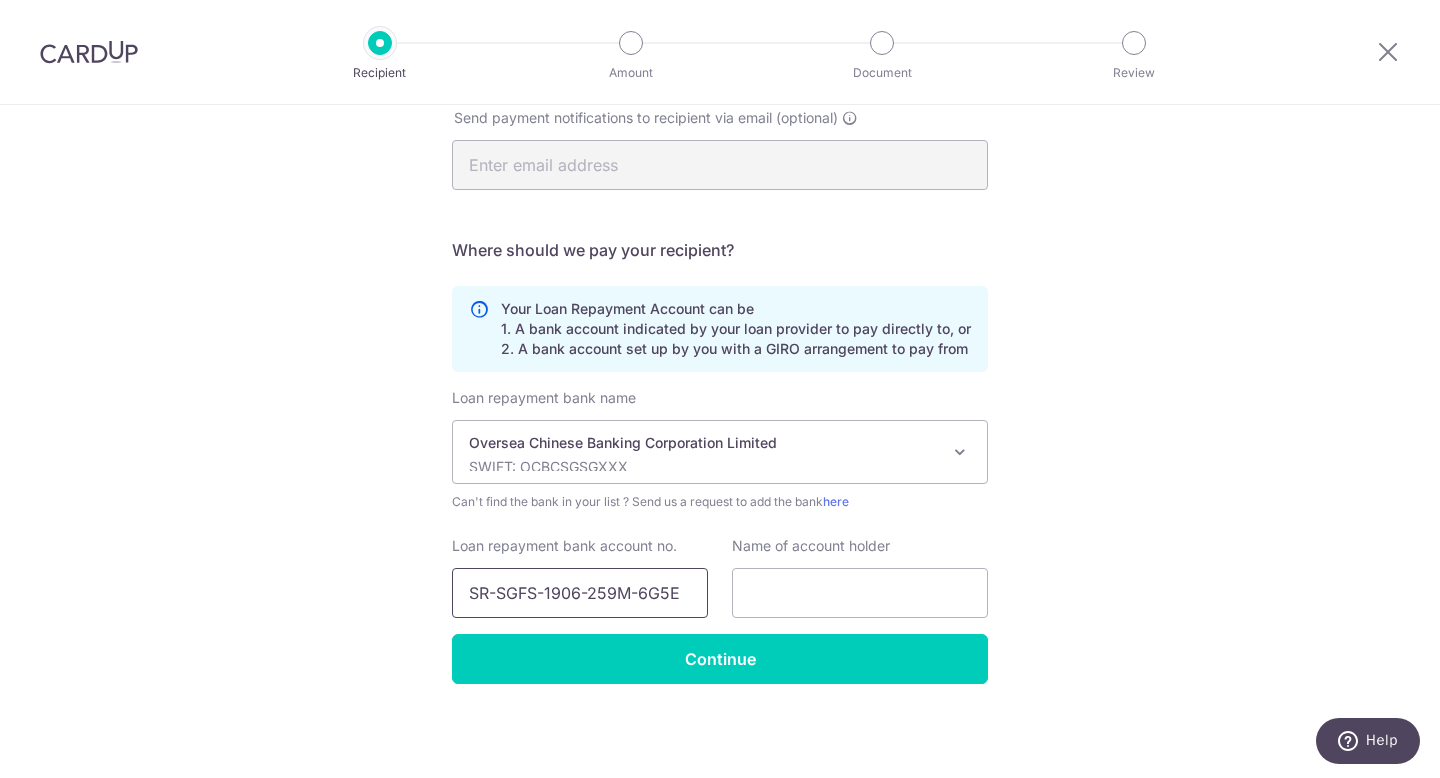 click on "SR-SGFS-1906-259M-6G5E" at bounding box center (580, 593) 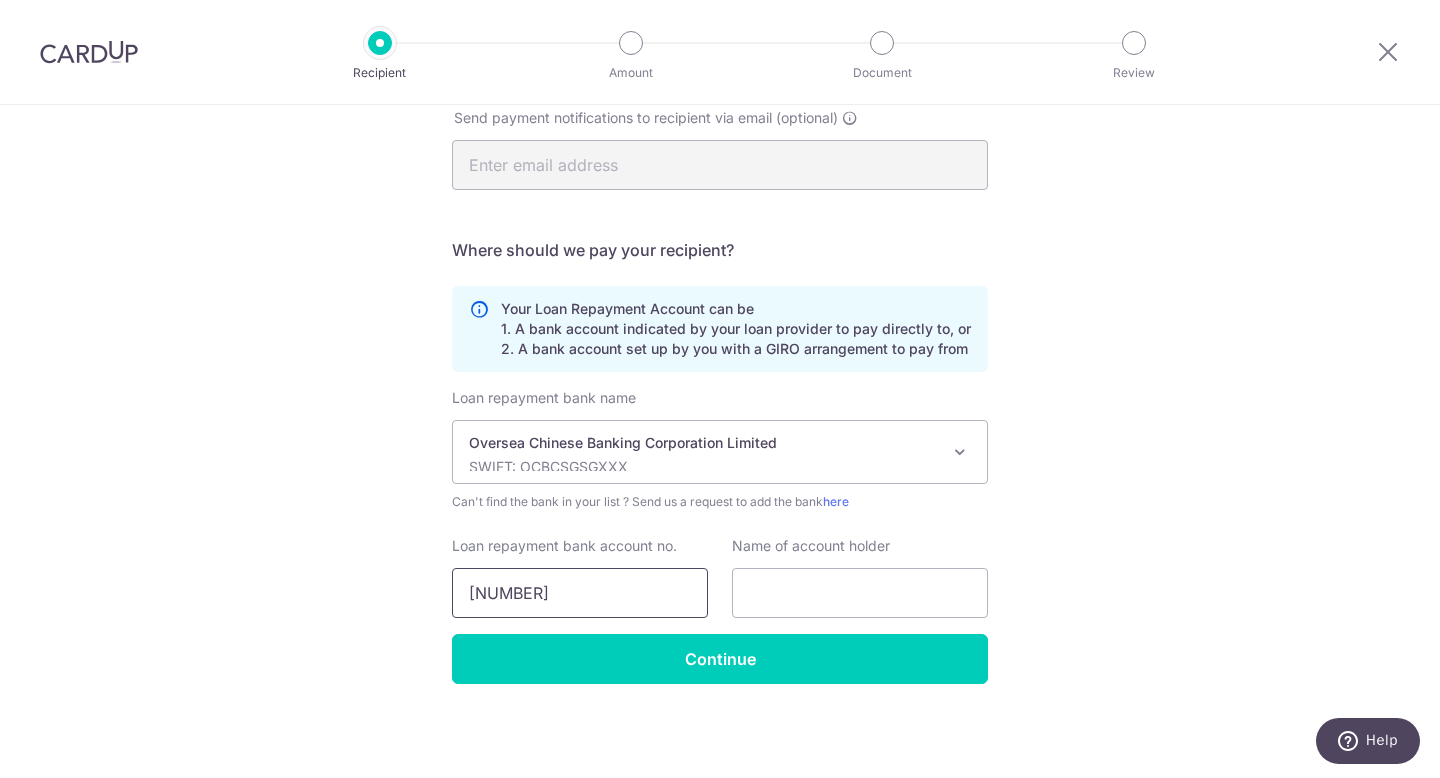 click on "582-273918-001" at bounding box center (580, 593) 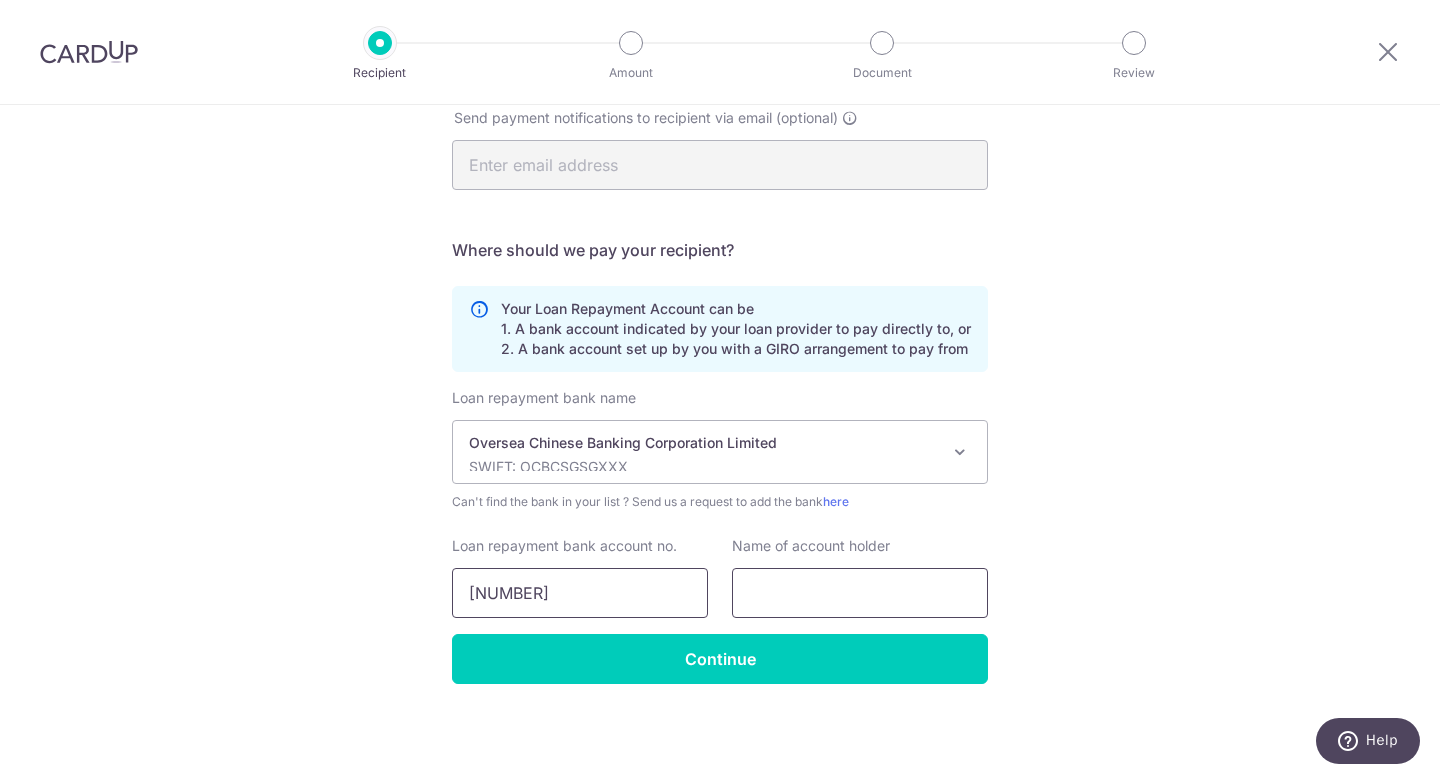 type on "582273918001" 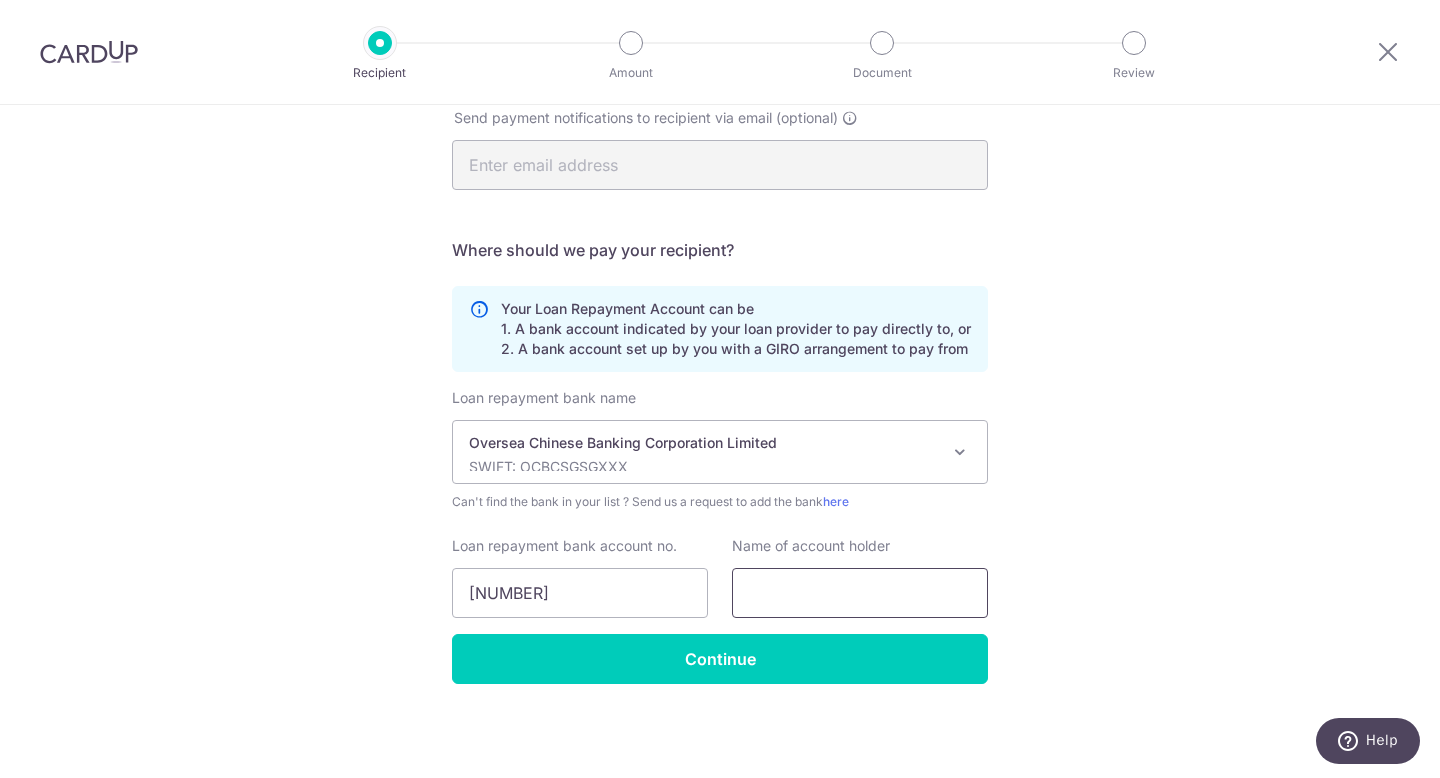 click at bounding box center [860, 593] 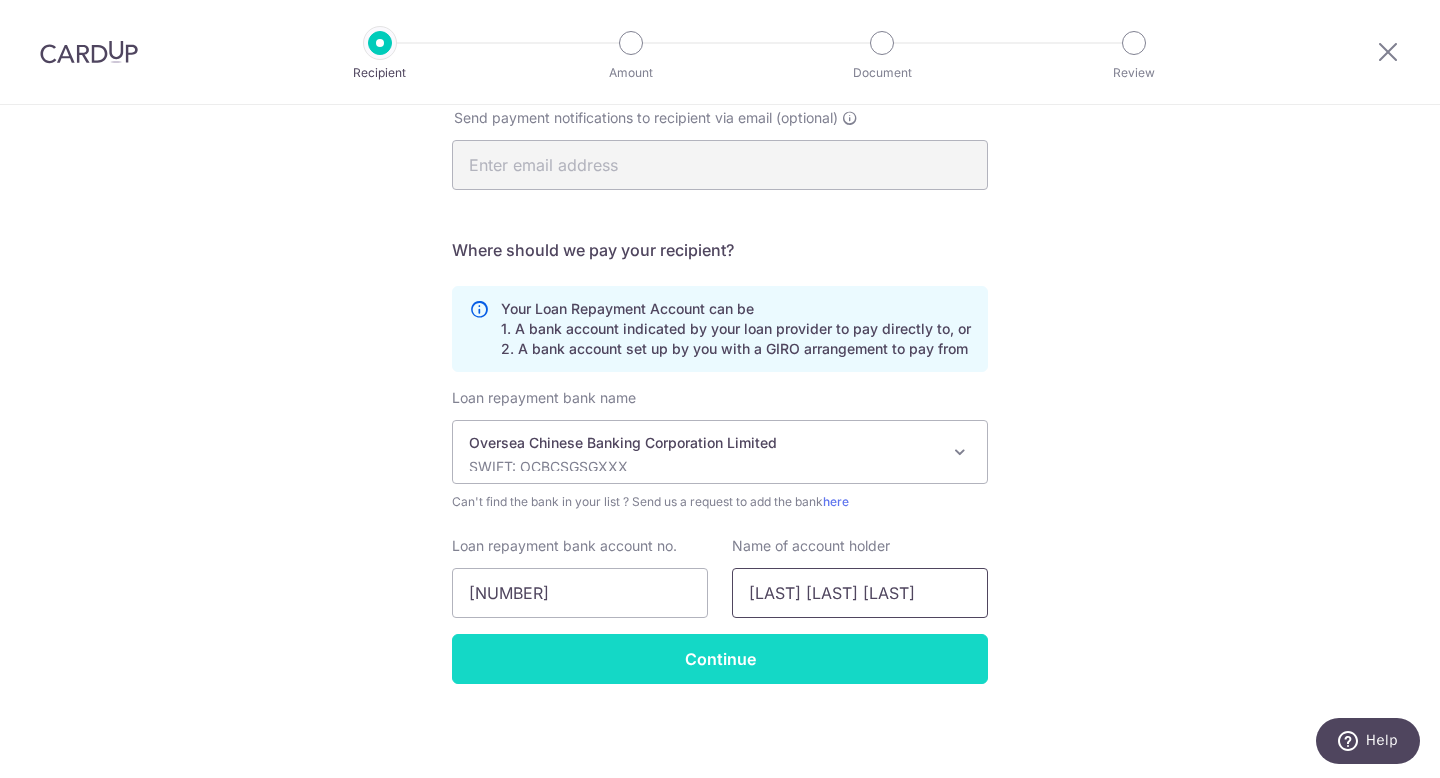 type on "ONG SHAO QI RACHEL" 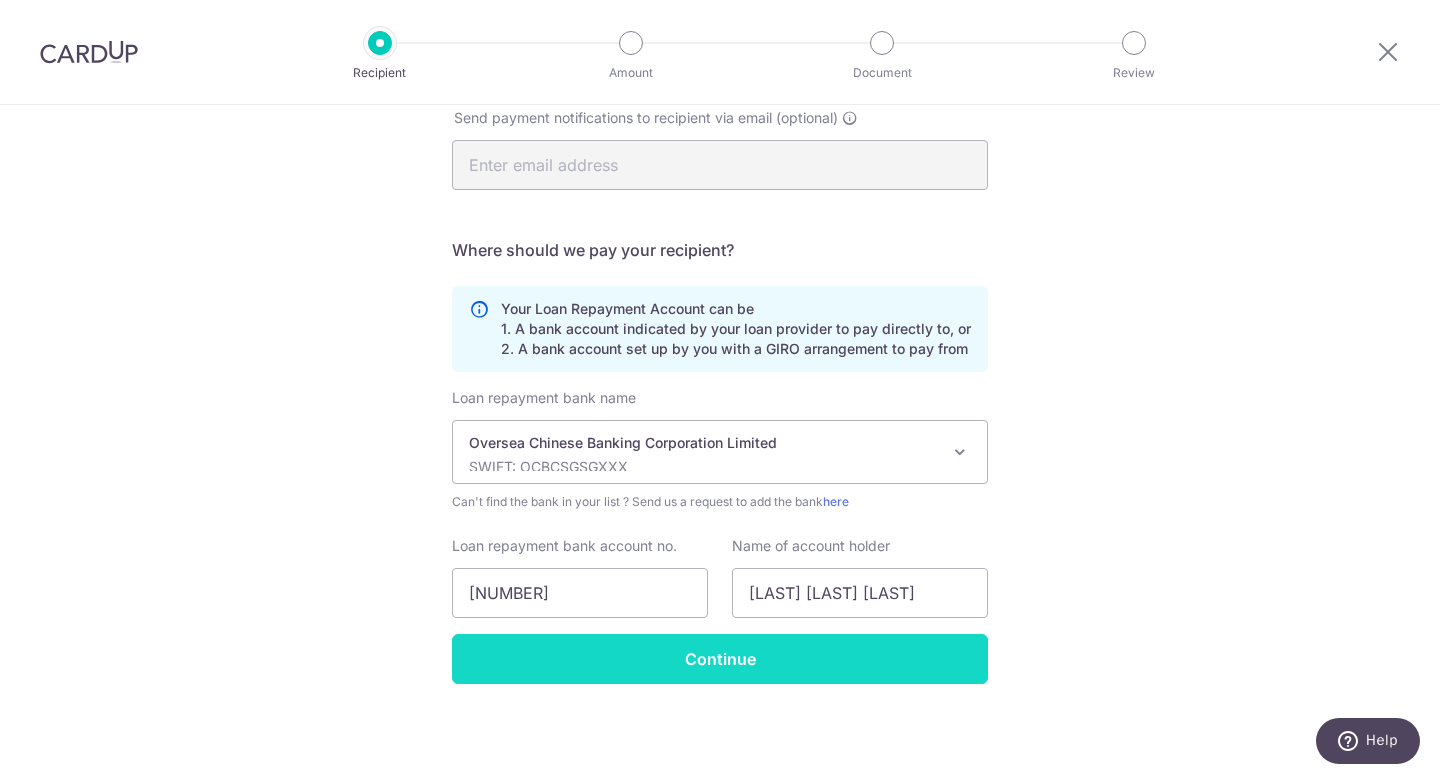 click on "Continue" at bounding box center (720, 659) 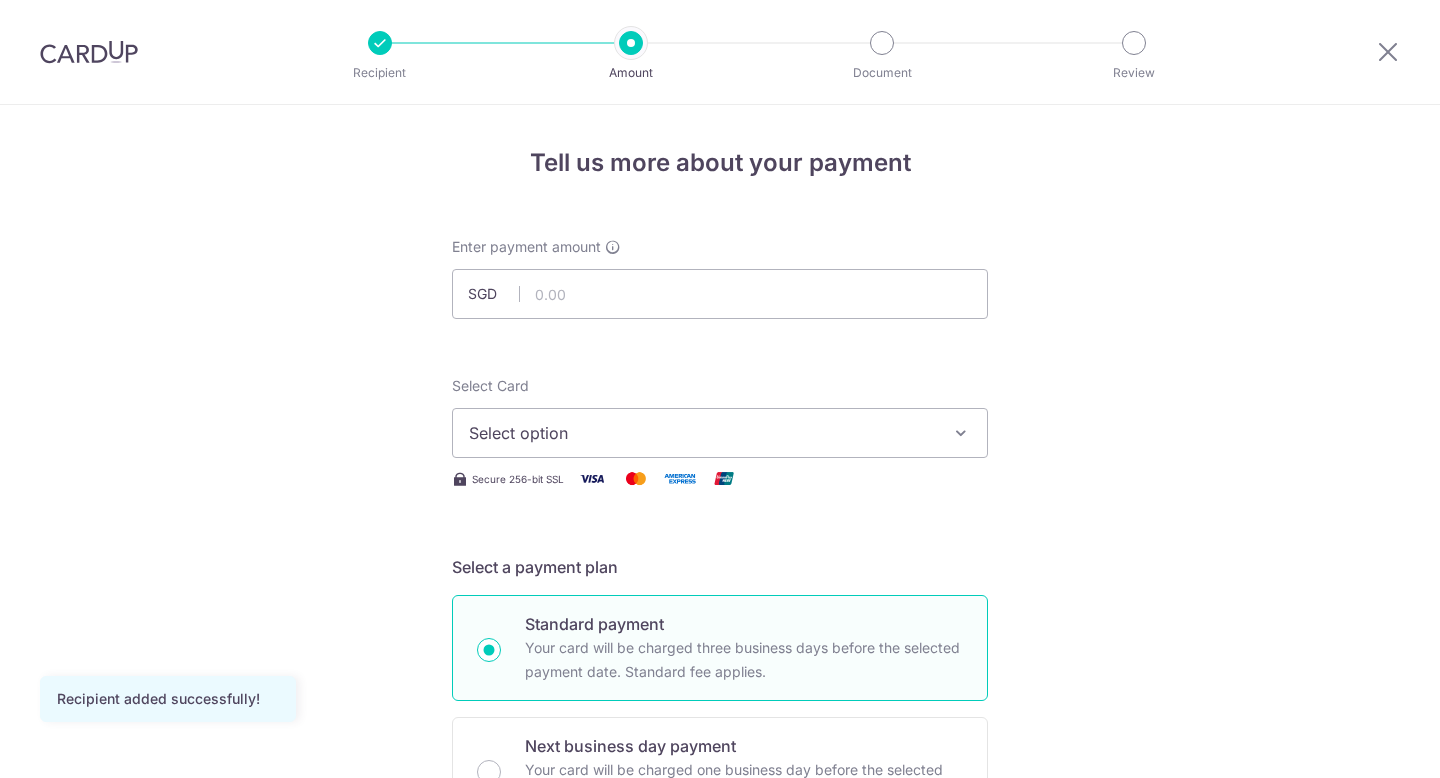 scroll, scrollTop: 0, scrollLeft: 0, axis: both 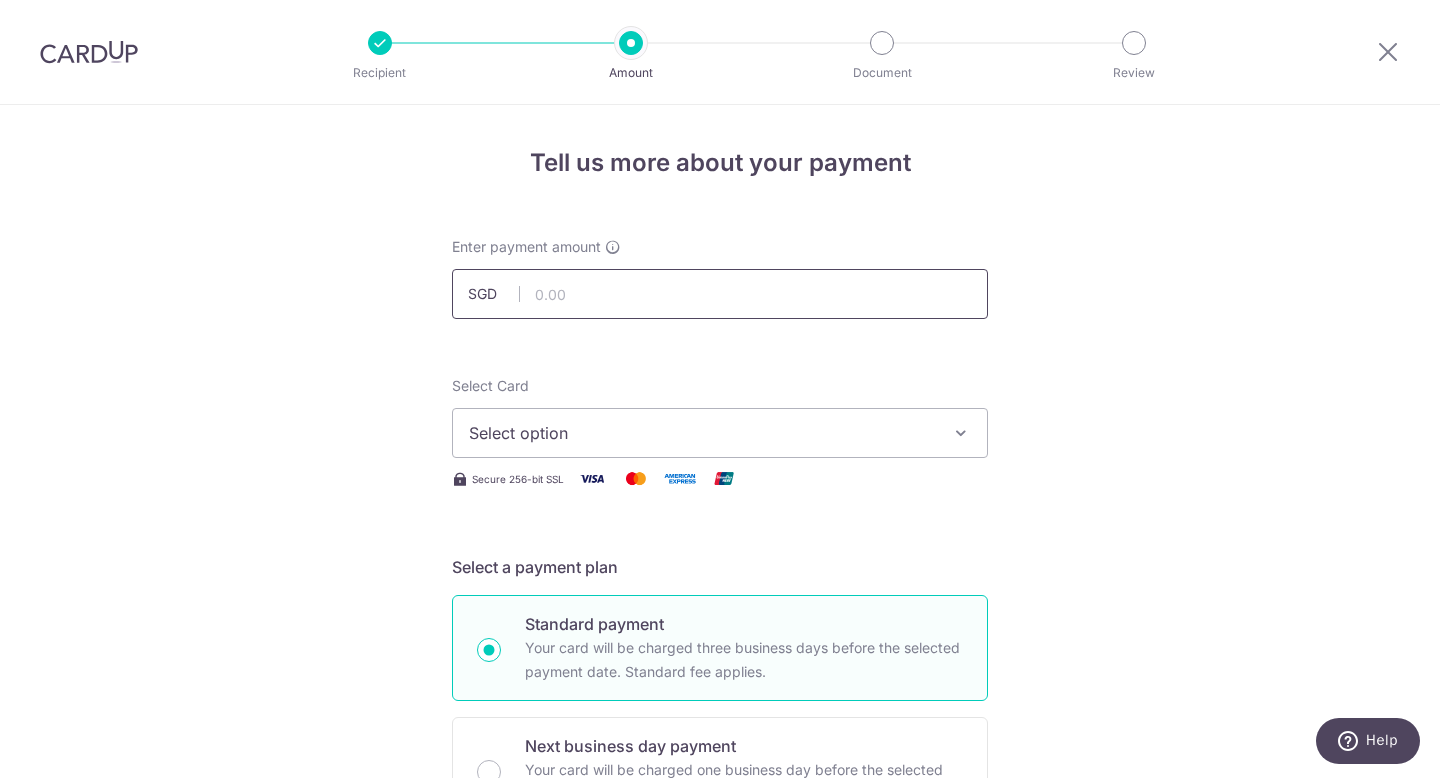 click at bounding box center [720, 294] 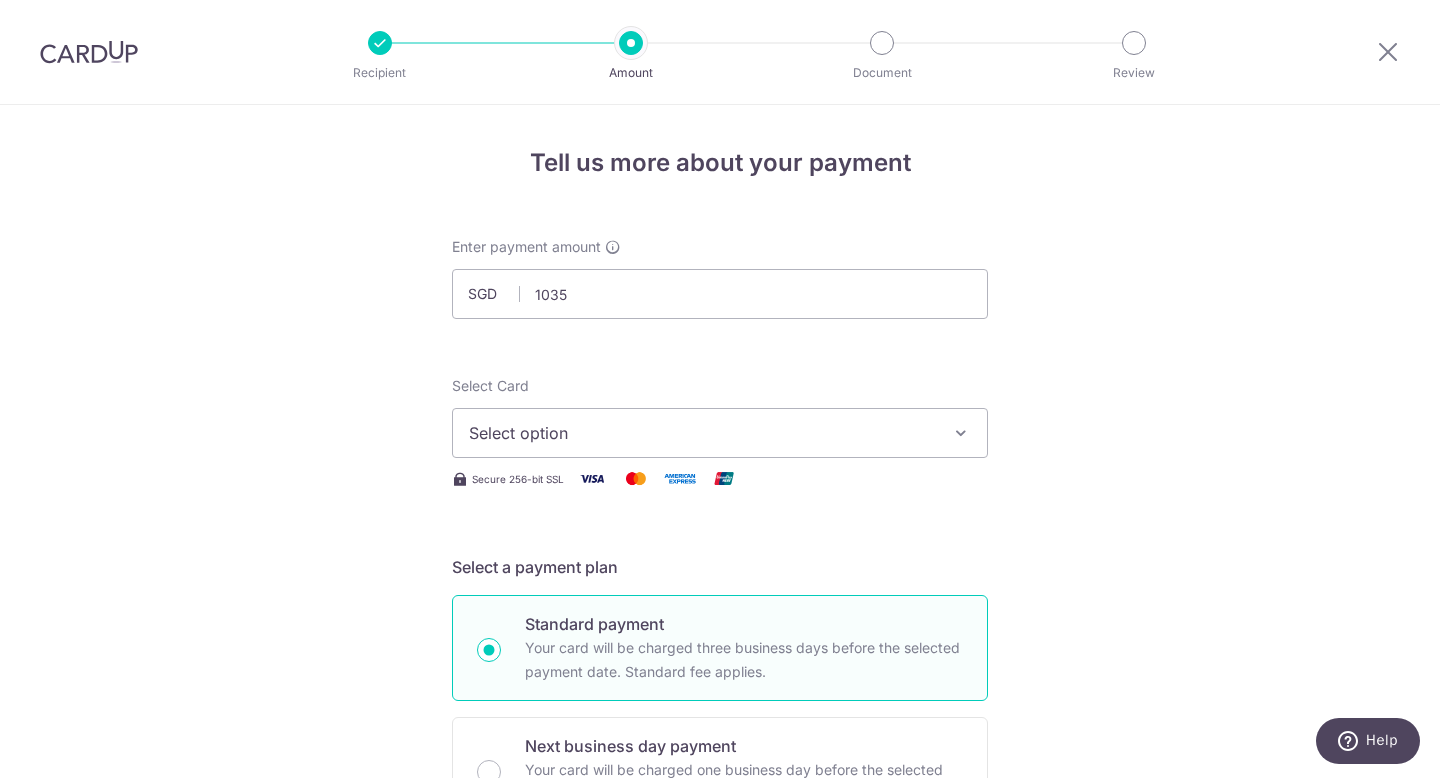 type on "1,035.00" 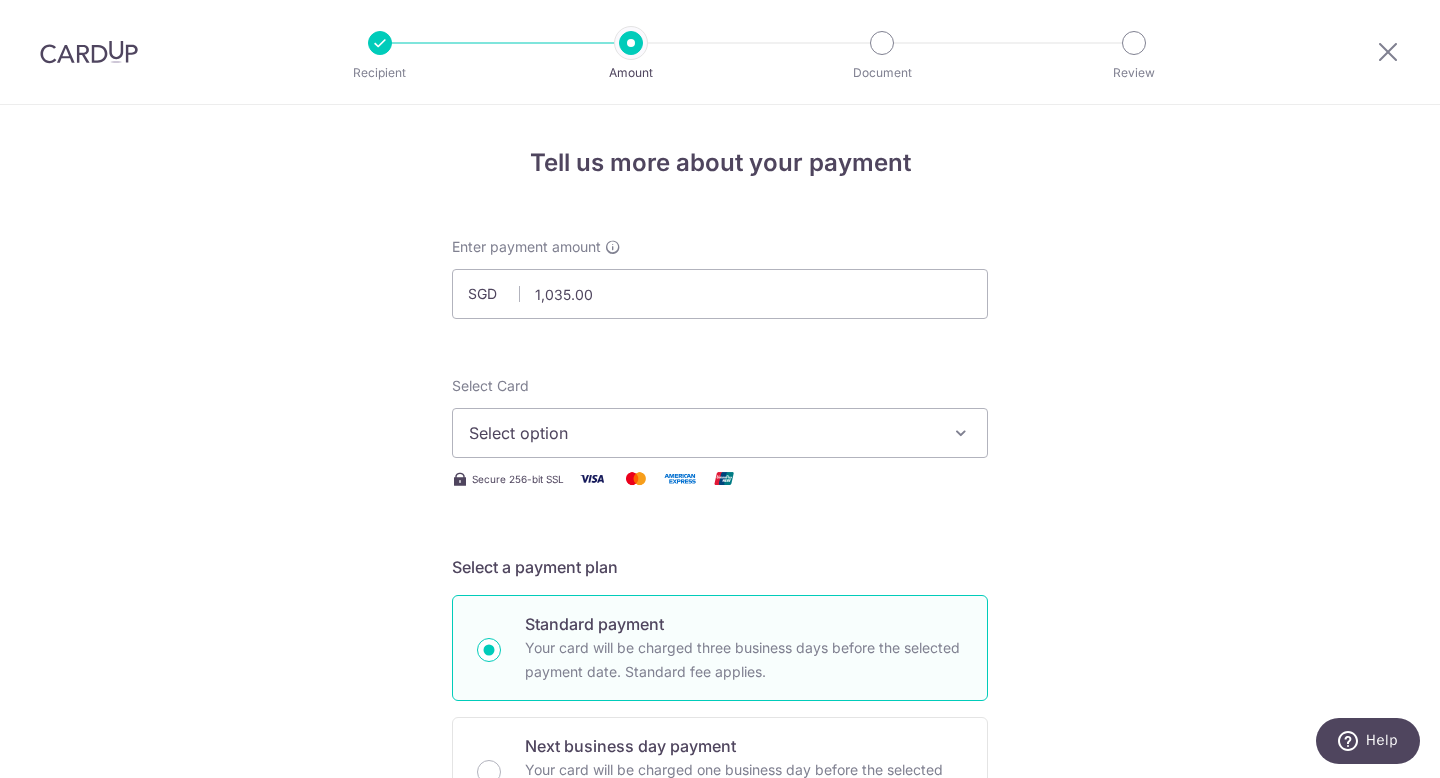 click on "Select option" at bounding box center [702, 433] 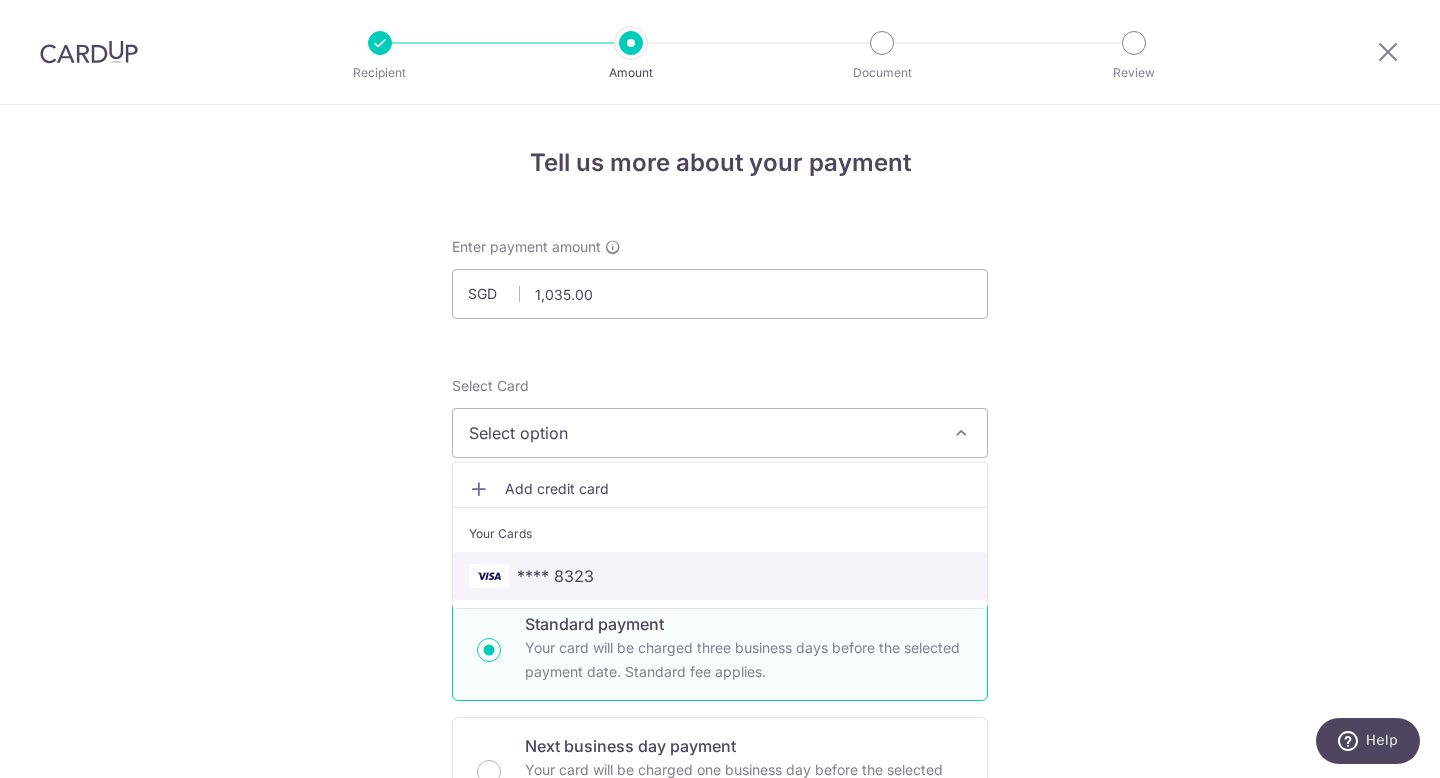 click on "**** 8323" at bounding box center [720, 576] 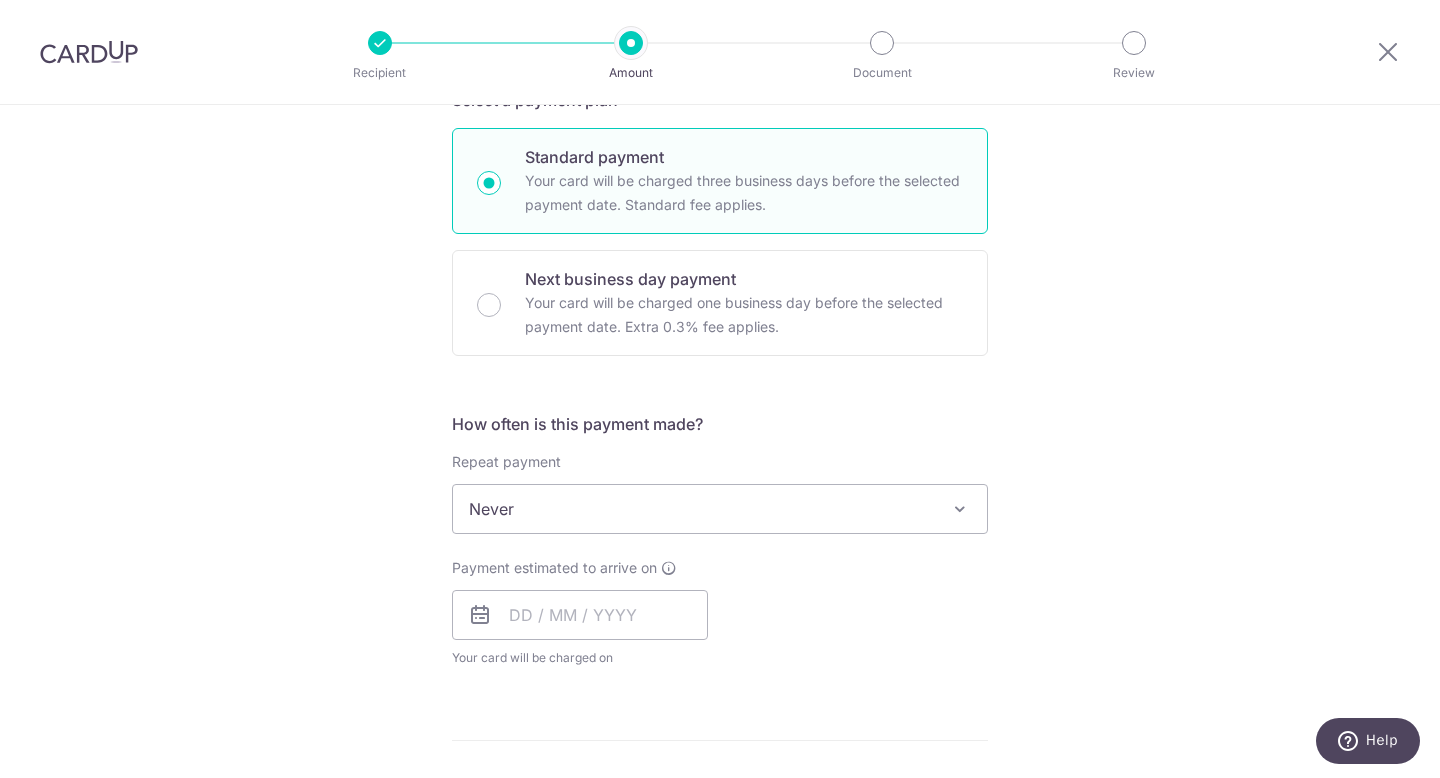 scroll, scrollTop: 480, scrollLeft: 0, axis: vertical 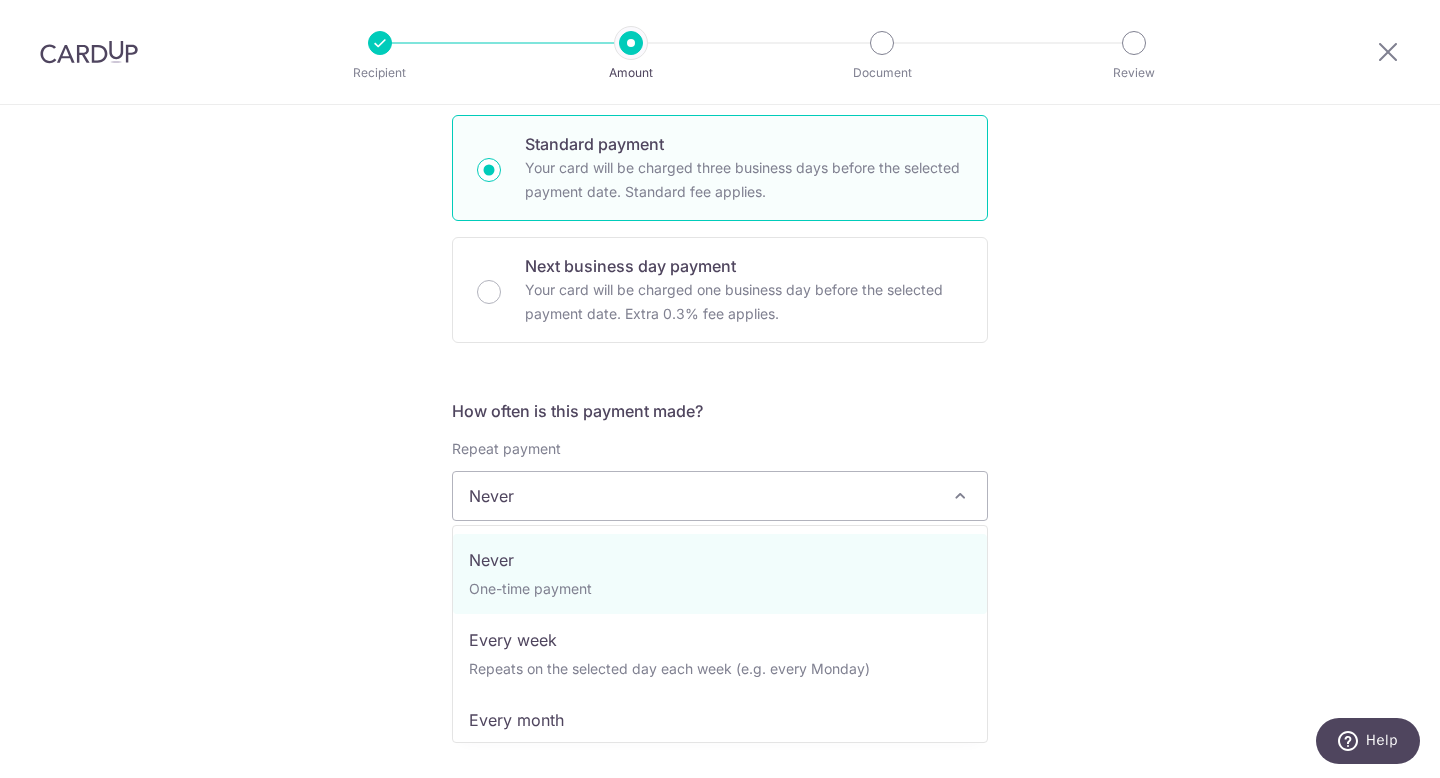 click on "Never" at bounding box center [720, 496] 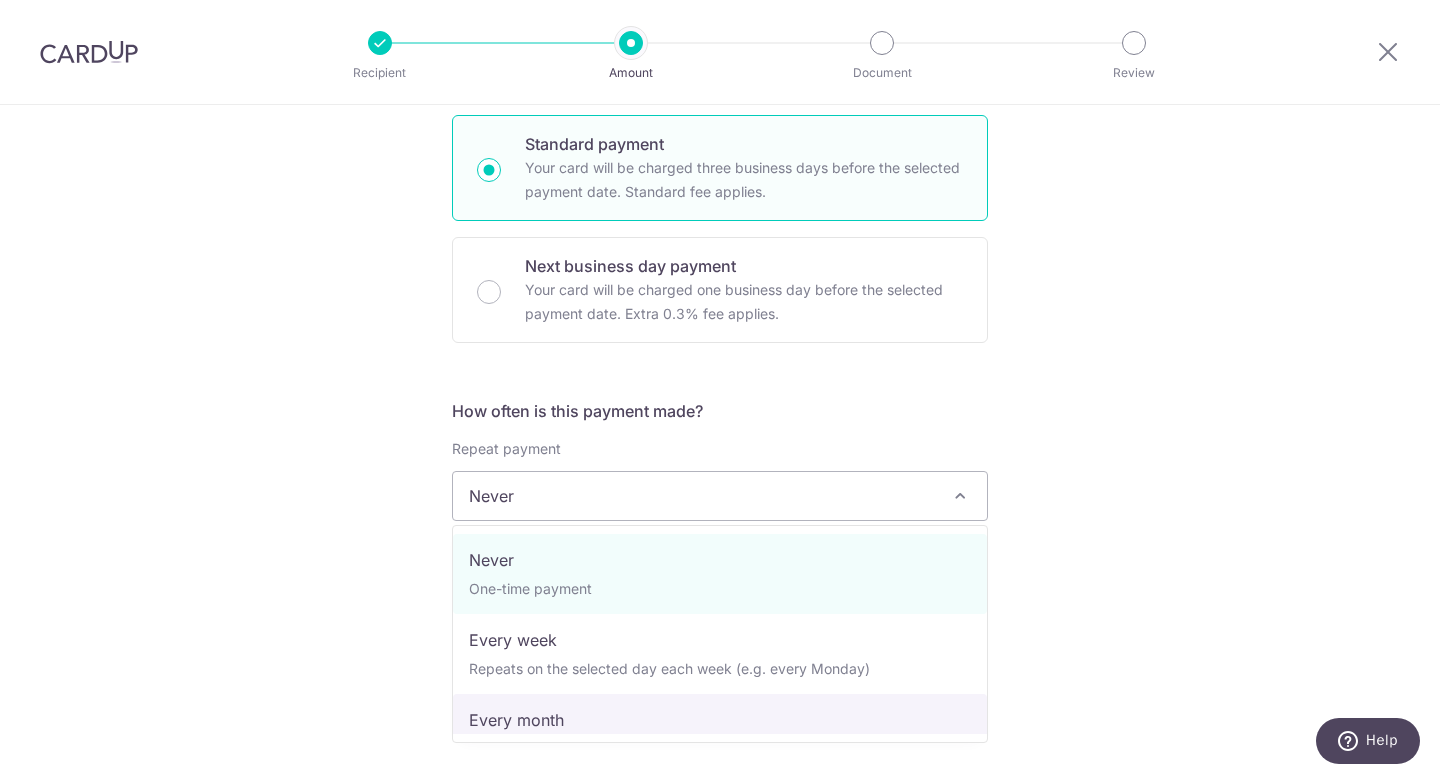 select on "3" 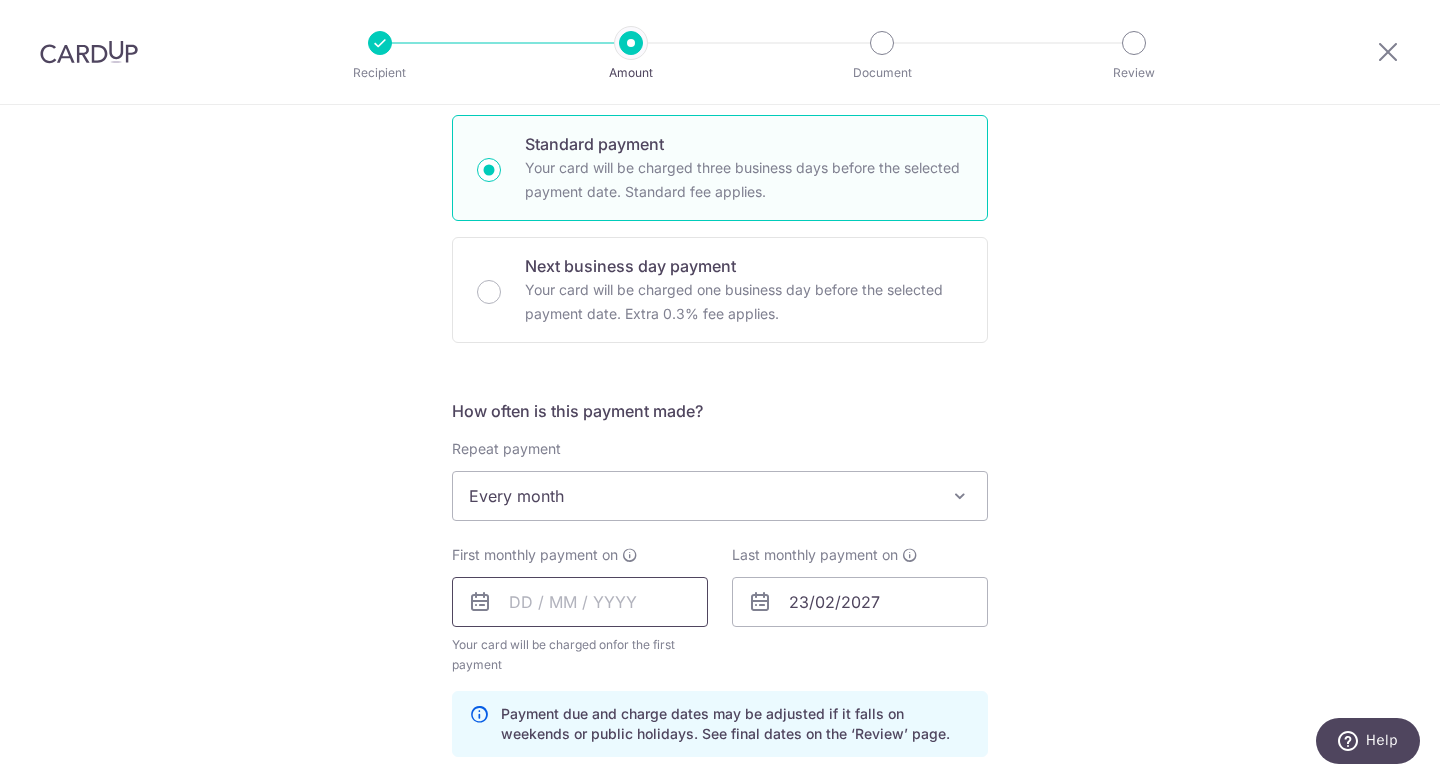 click at bounding box center [580, 602] 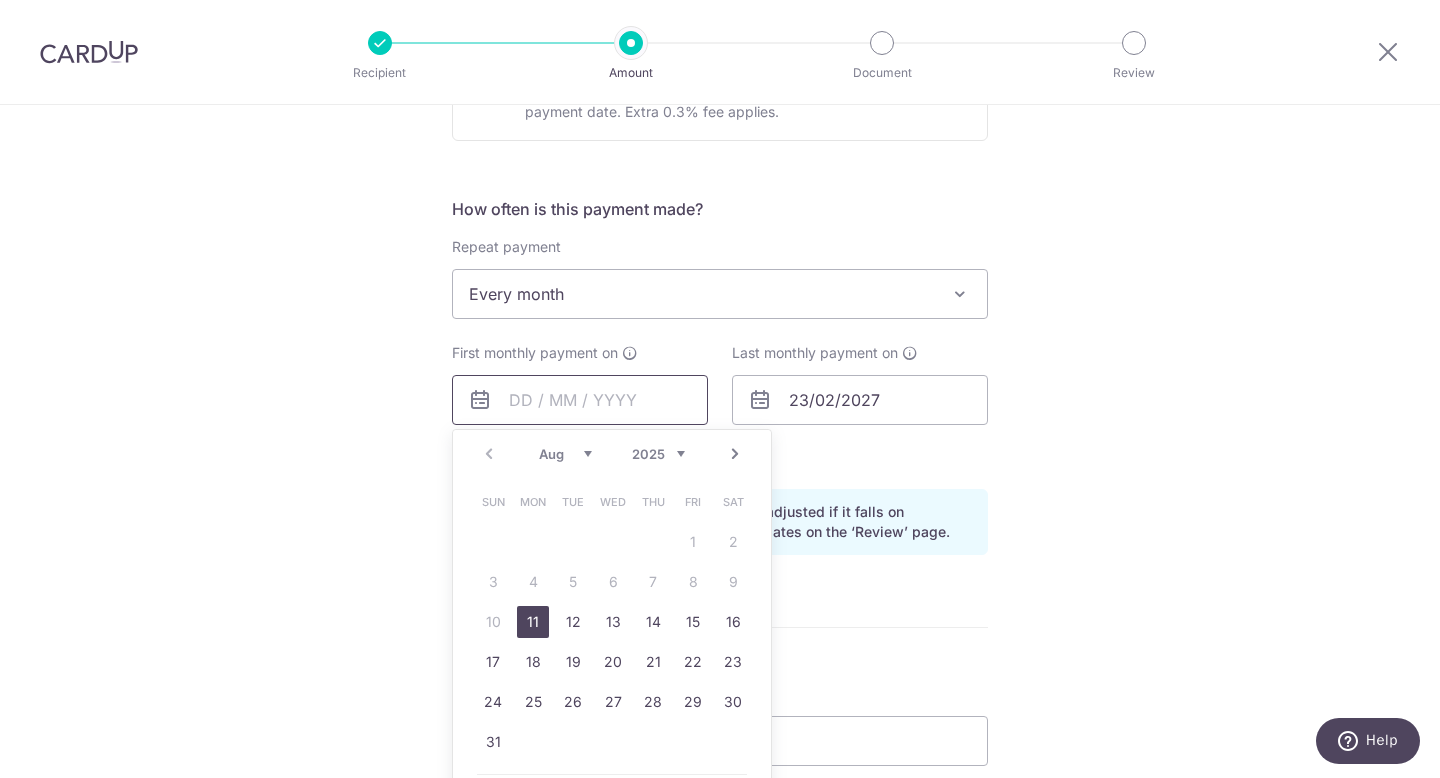 scroll, scrollTop: 683, scrollLeft: 0, axis: vertical 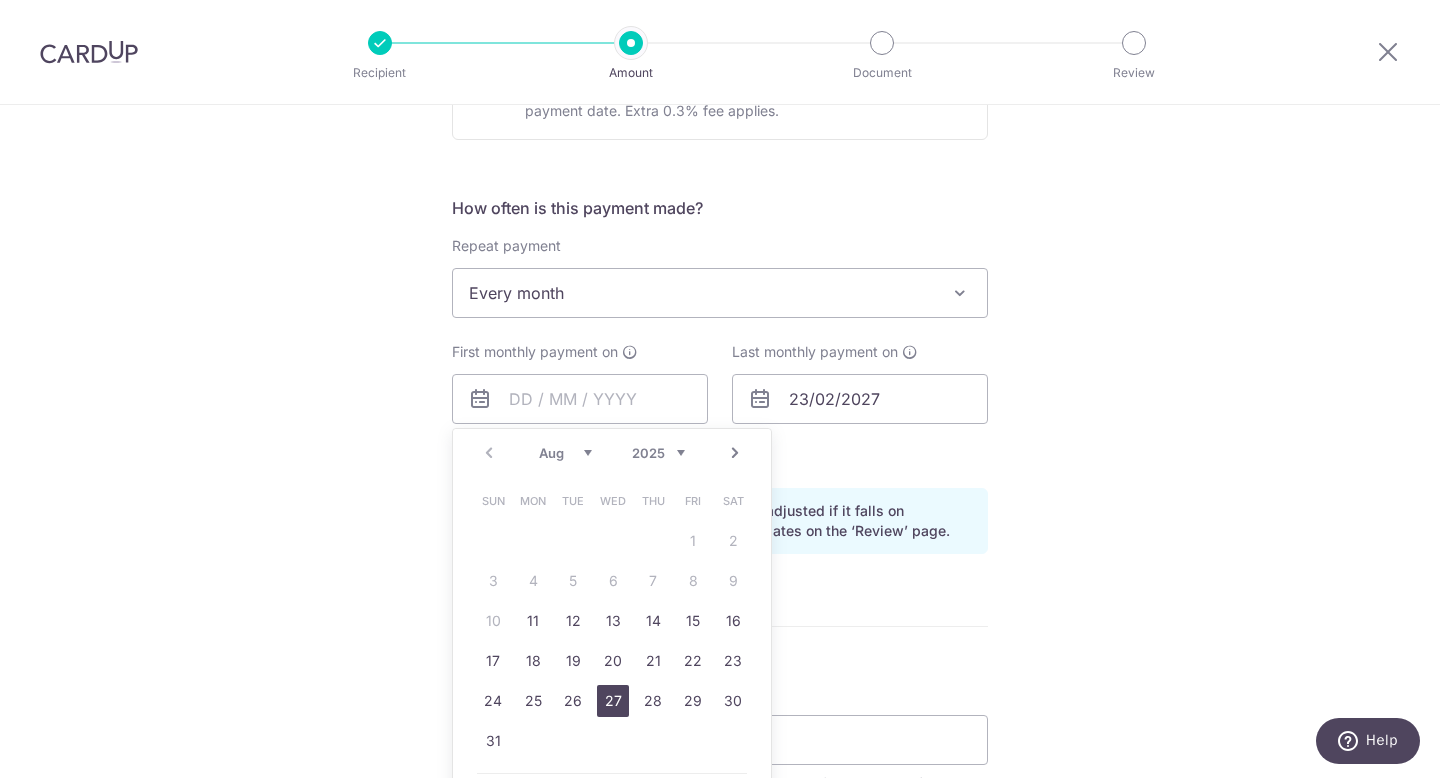 click on "27" at bounding box center (613, 701) 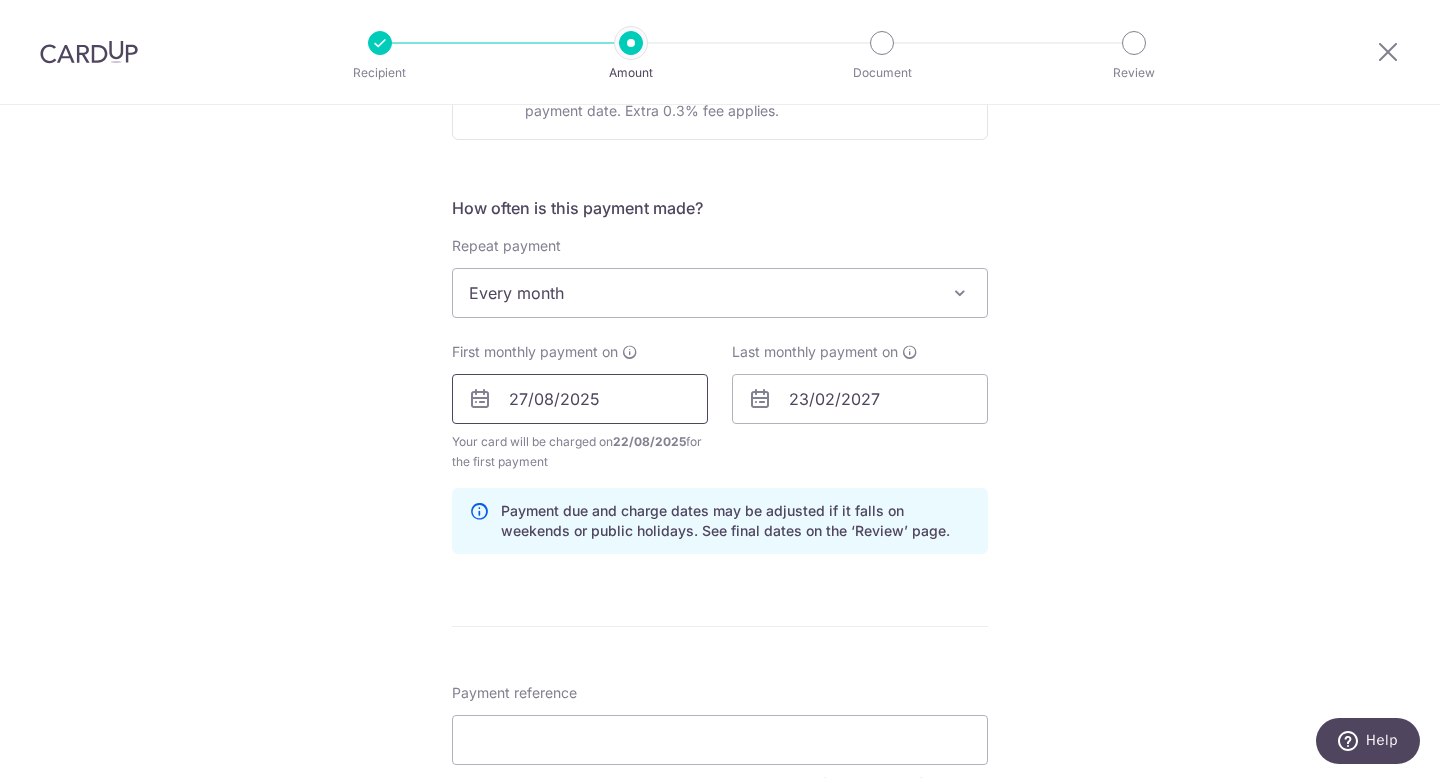 click on "27/08/2025" at bounding box center (580, 399) 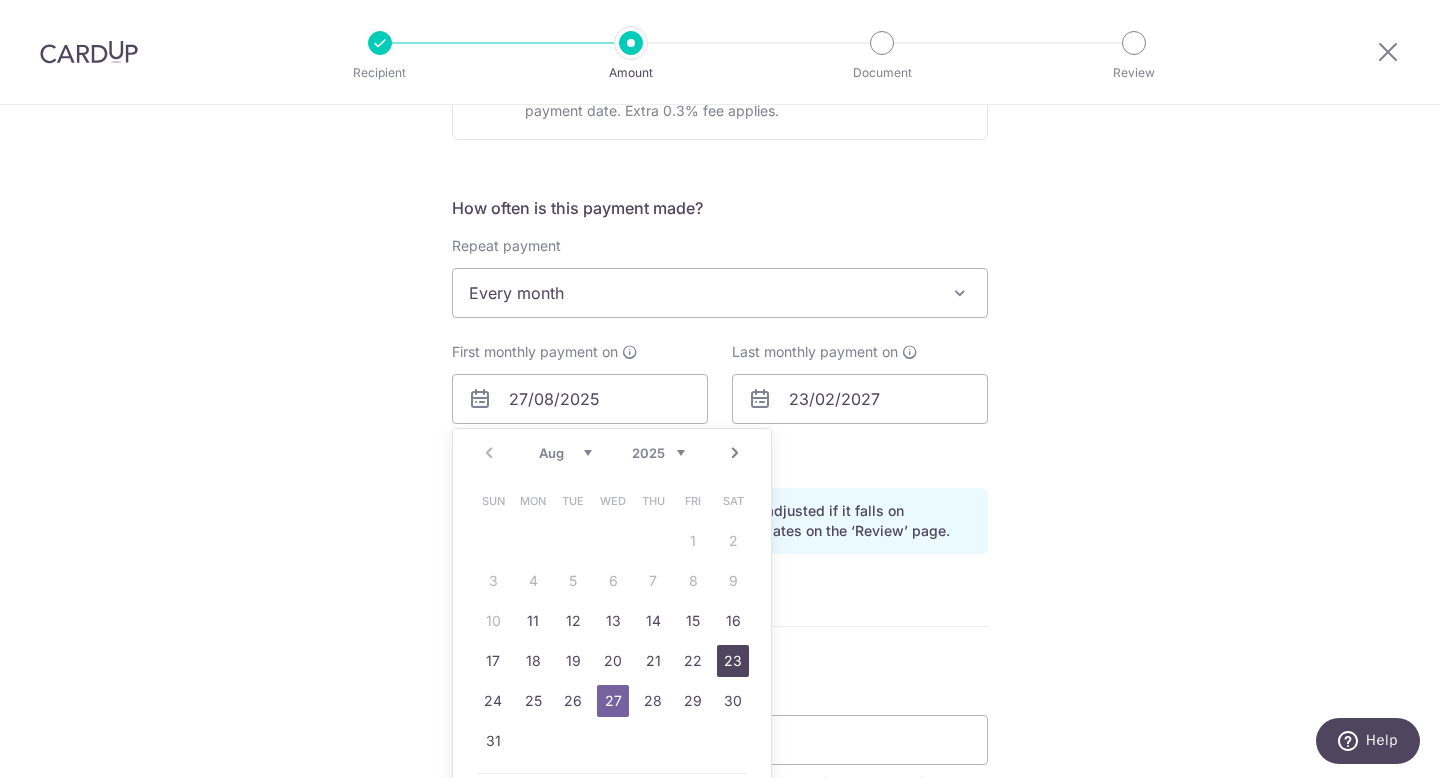 click on "23" at bounding box center (733, 661) 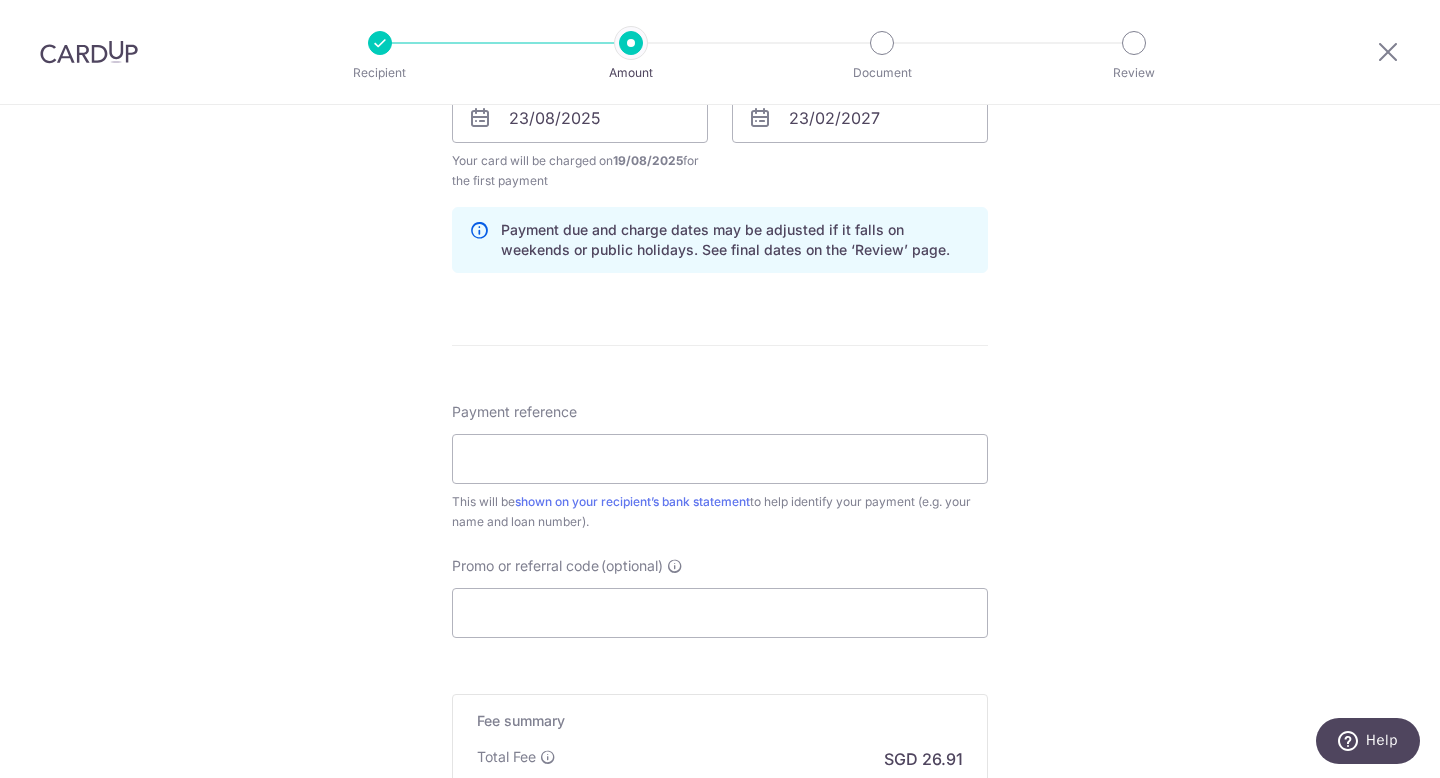 scroll, scrollTop: 969, scrollLeft: 0, axis: vertical 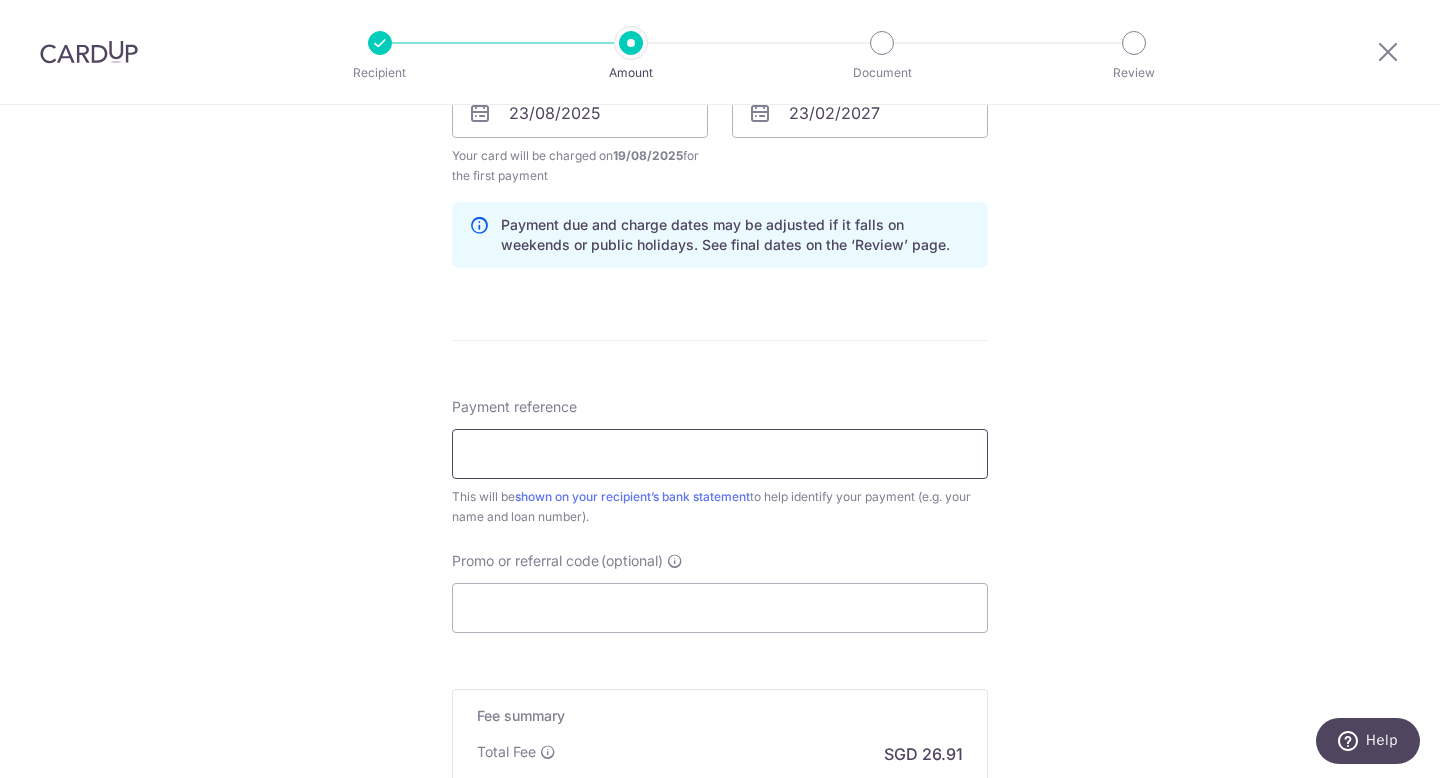 click on "Payment reference" at bounding box center [720, 454] 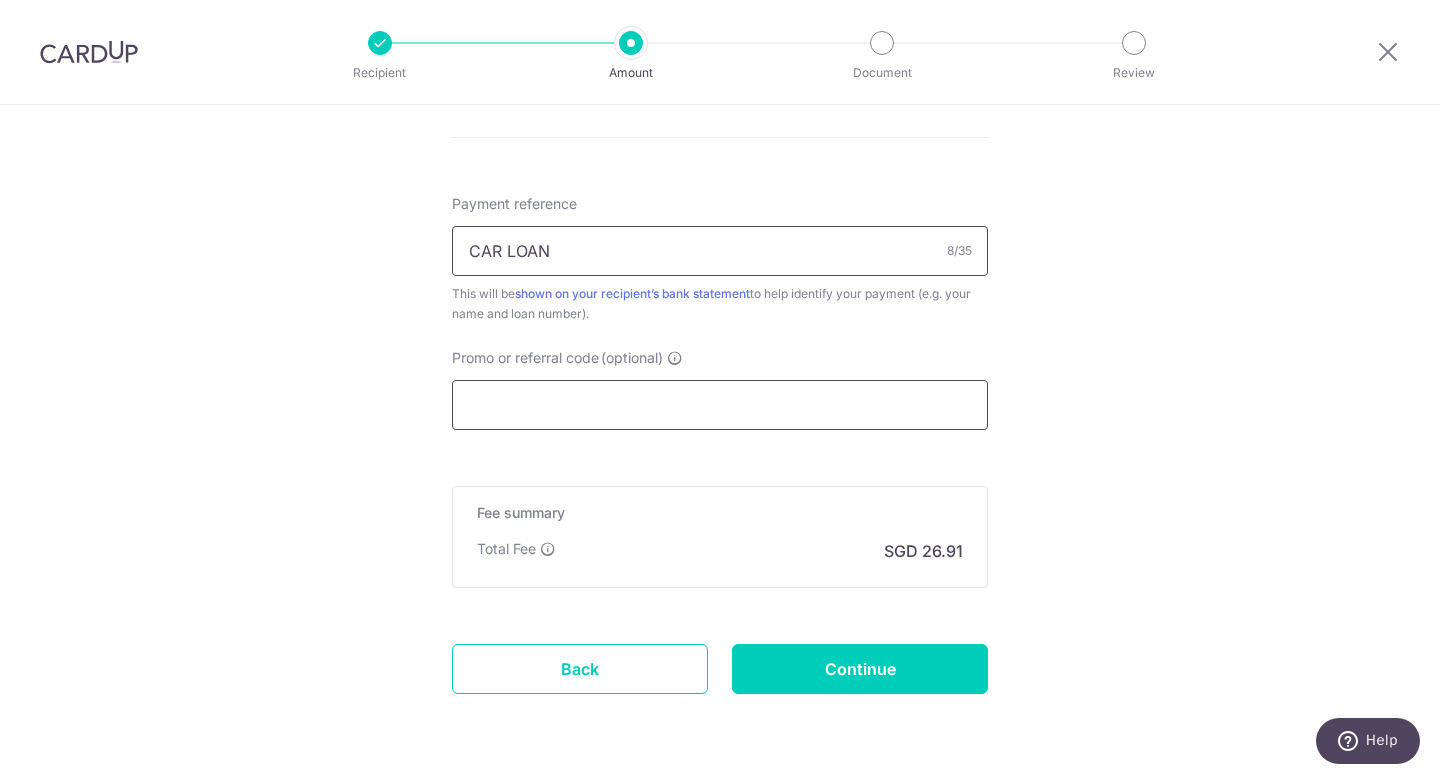 scroll, scrollTop: 1177, scrollLeft: 0, axis: vertical 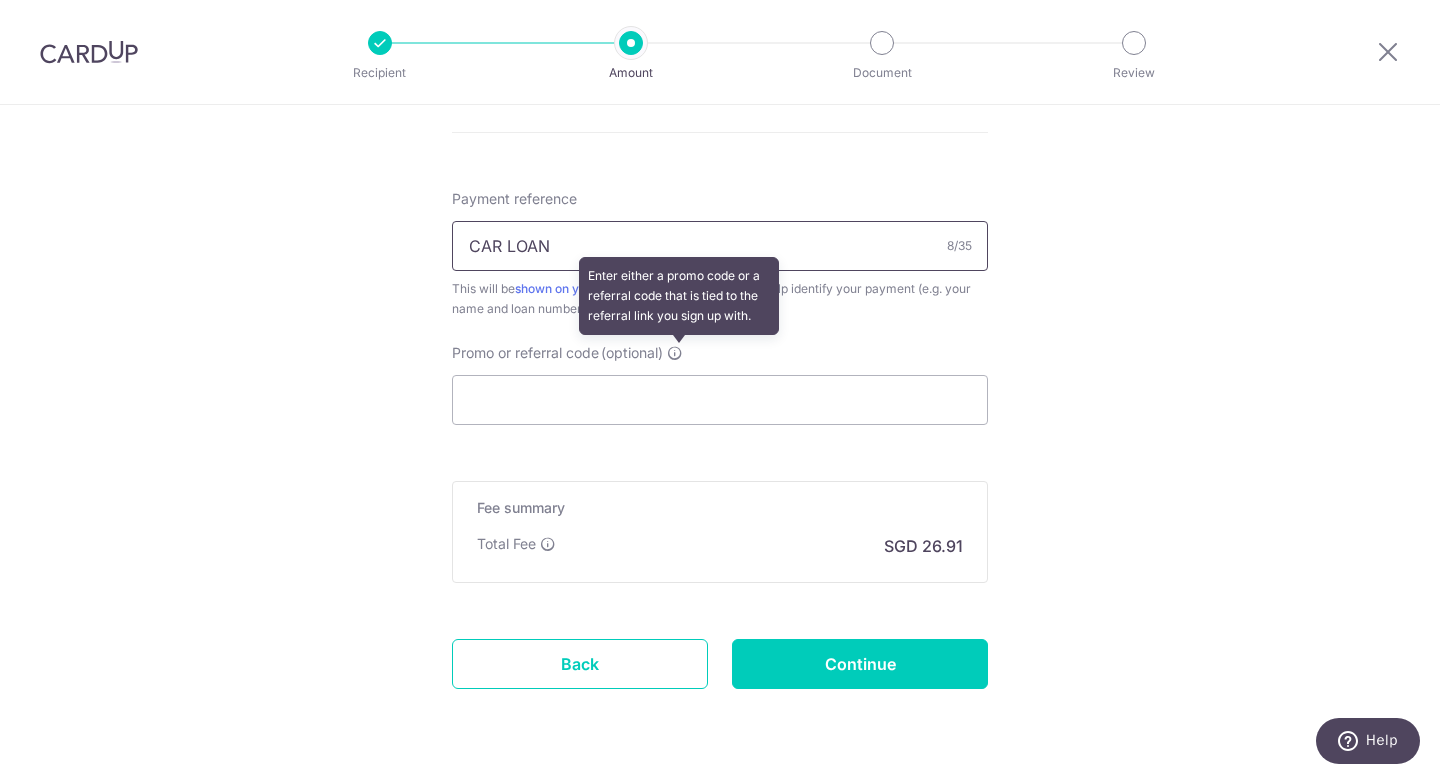 type on "CAR LOAN" 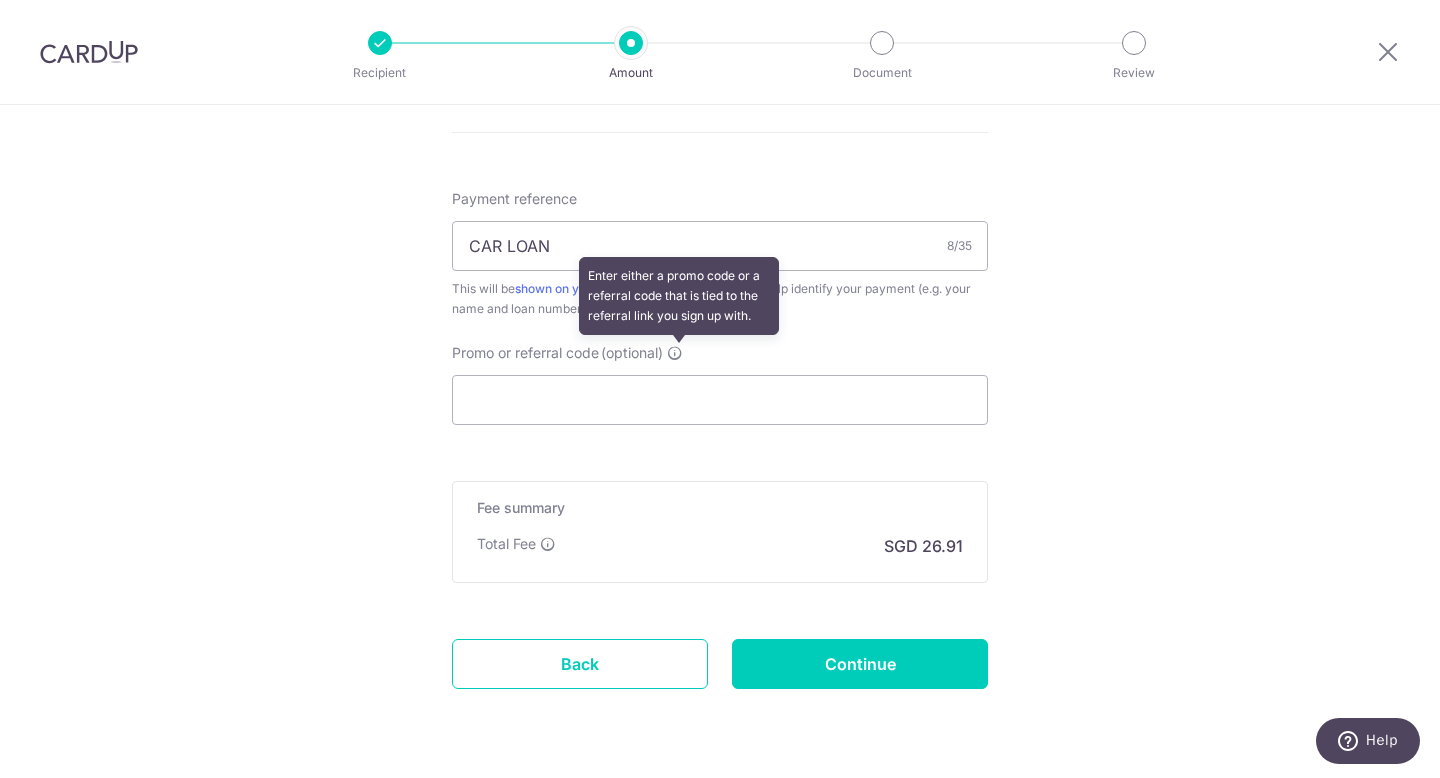 click at bounding box center (675, 353) 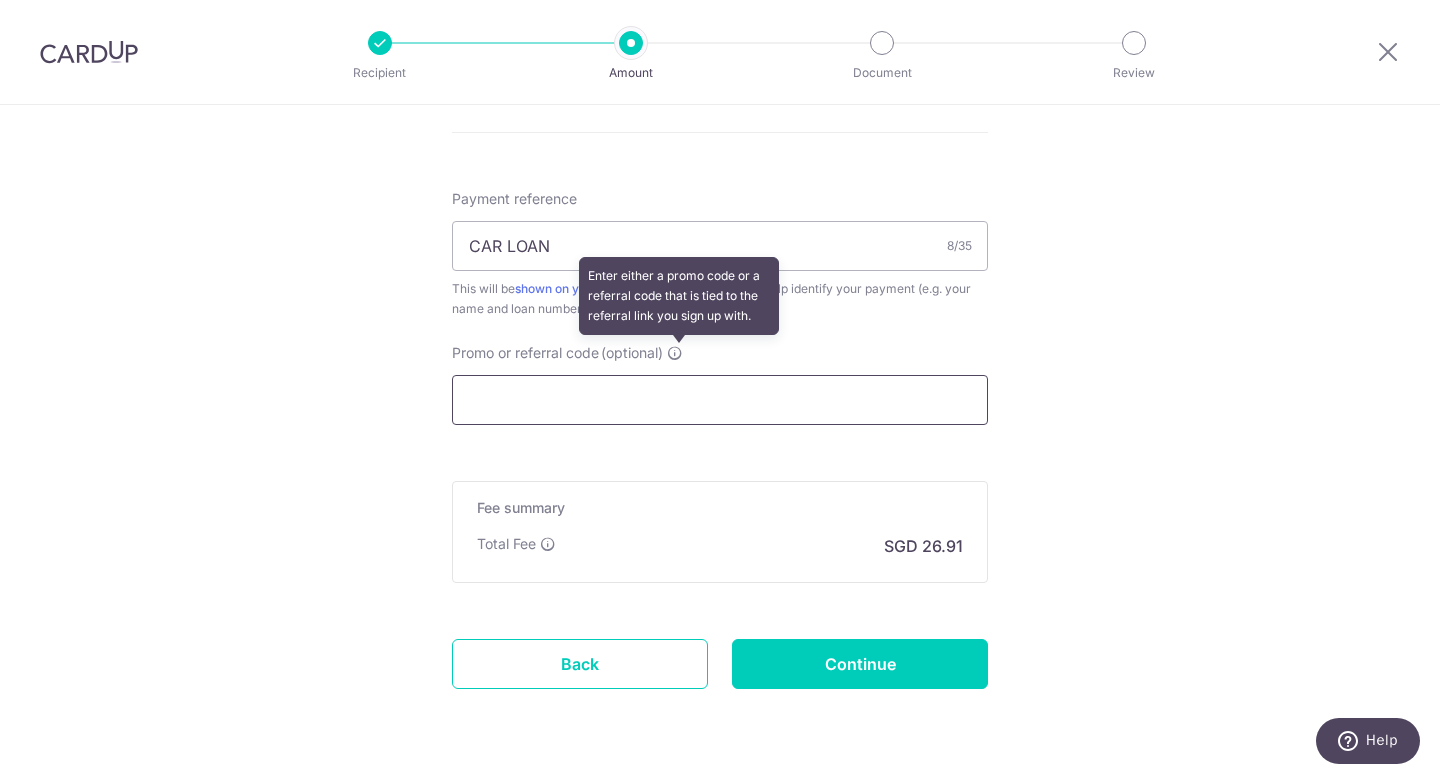 click on "Promo or referral code
(optional)
Enter either a promo code or a referral code that is tied to the referral link you sign up with." at bounding box center (720, 400) 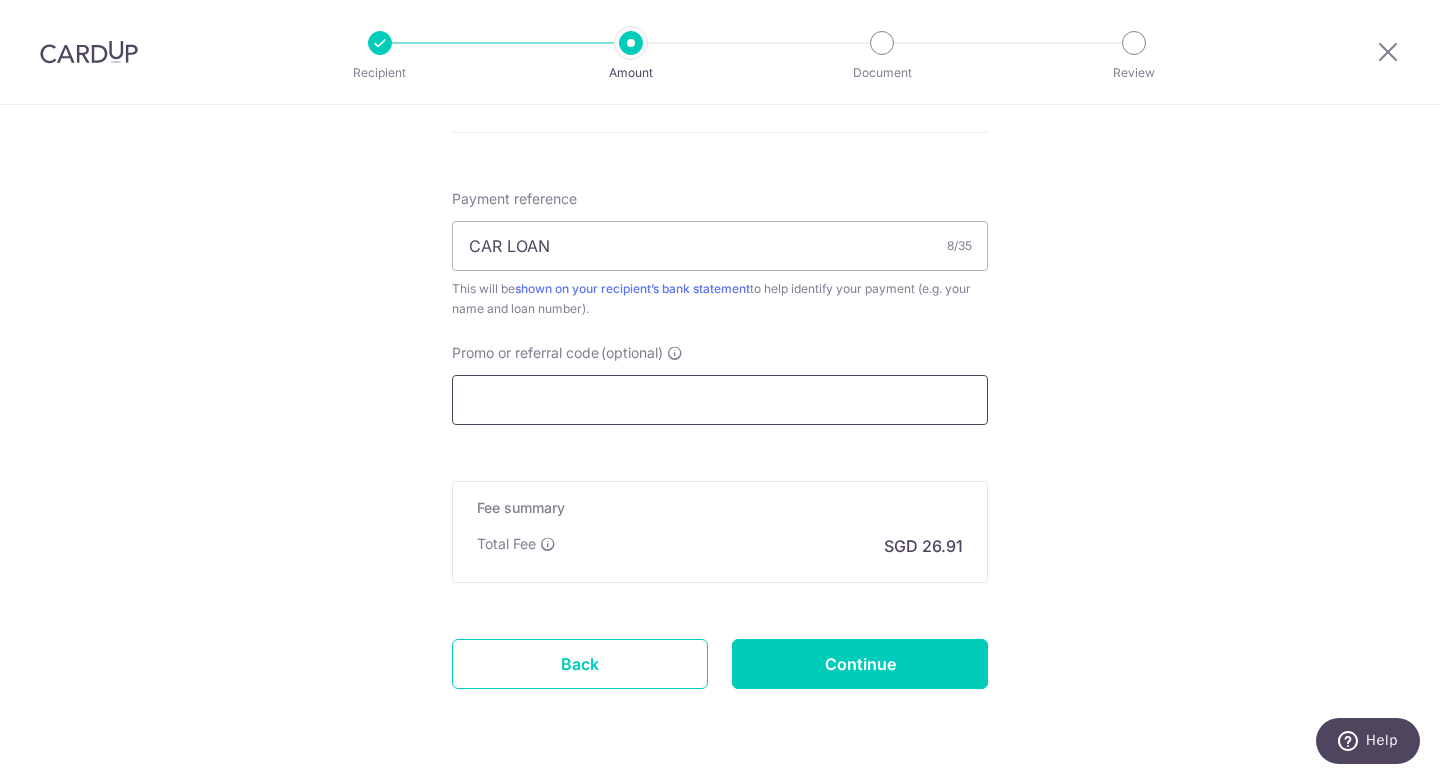 click on "Promo or referral code
(optional)" at bounding box center [720, 400] 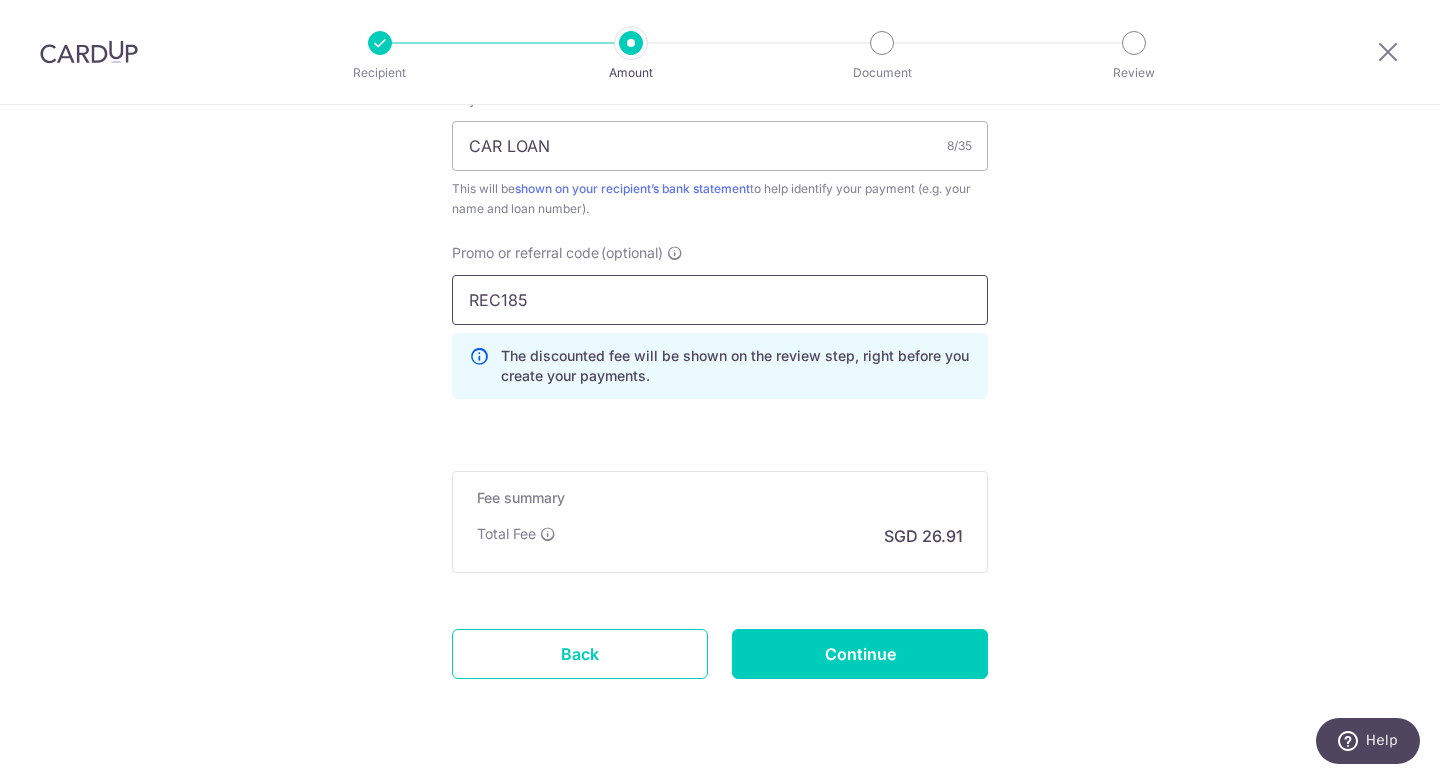 scroll, scrollTop: 1279, scrollLeft: 0, axis: vertical 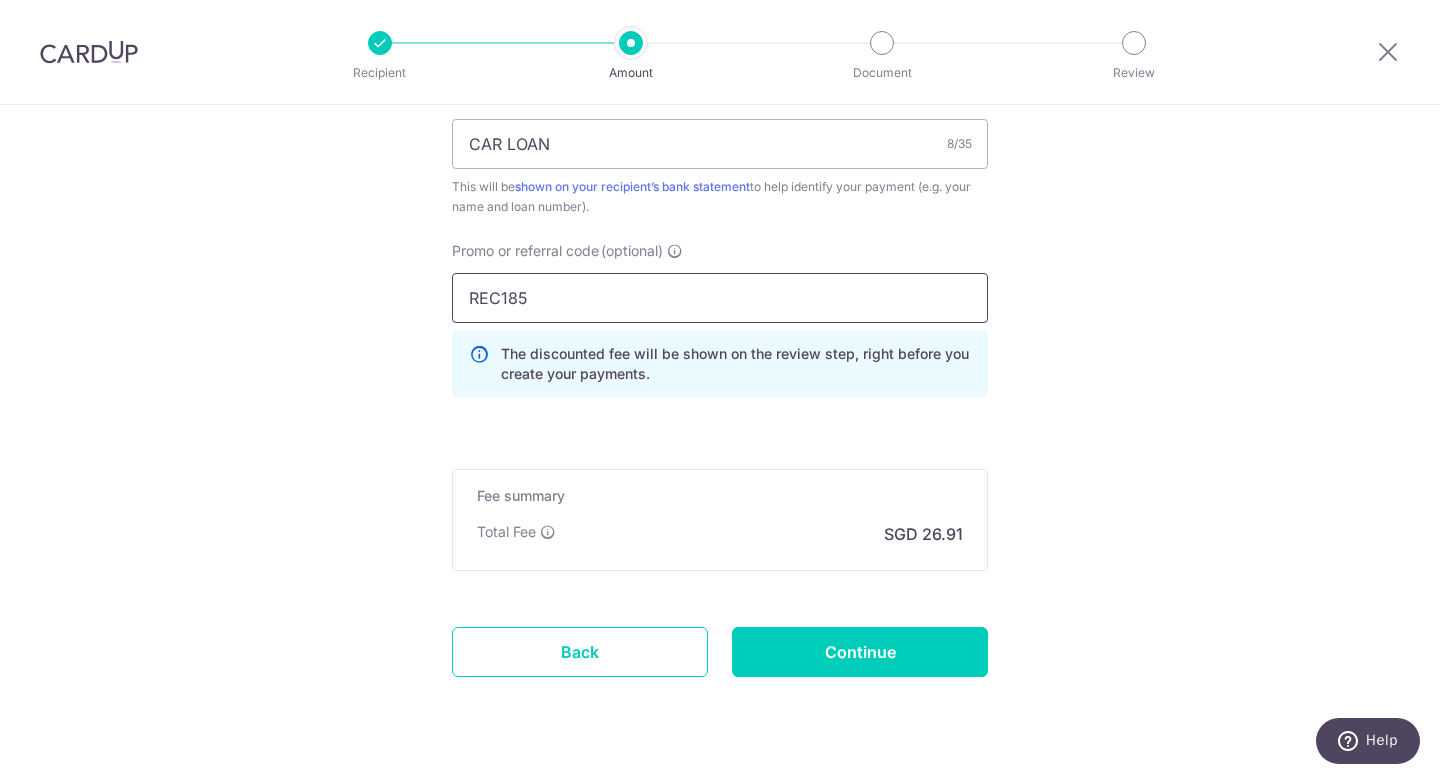 type on "REC185" 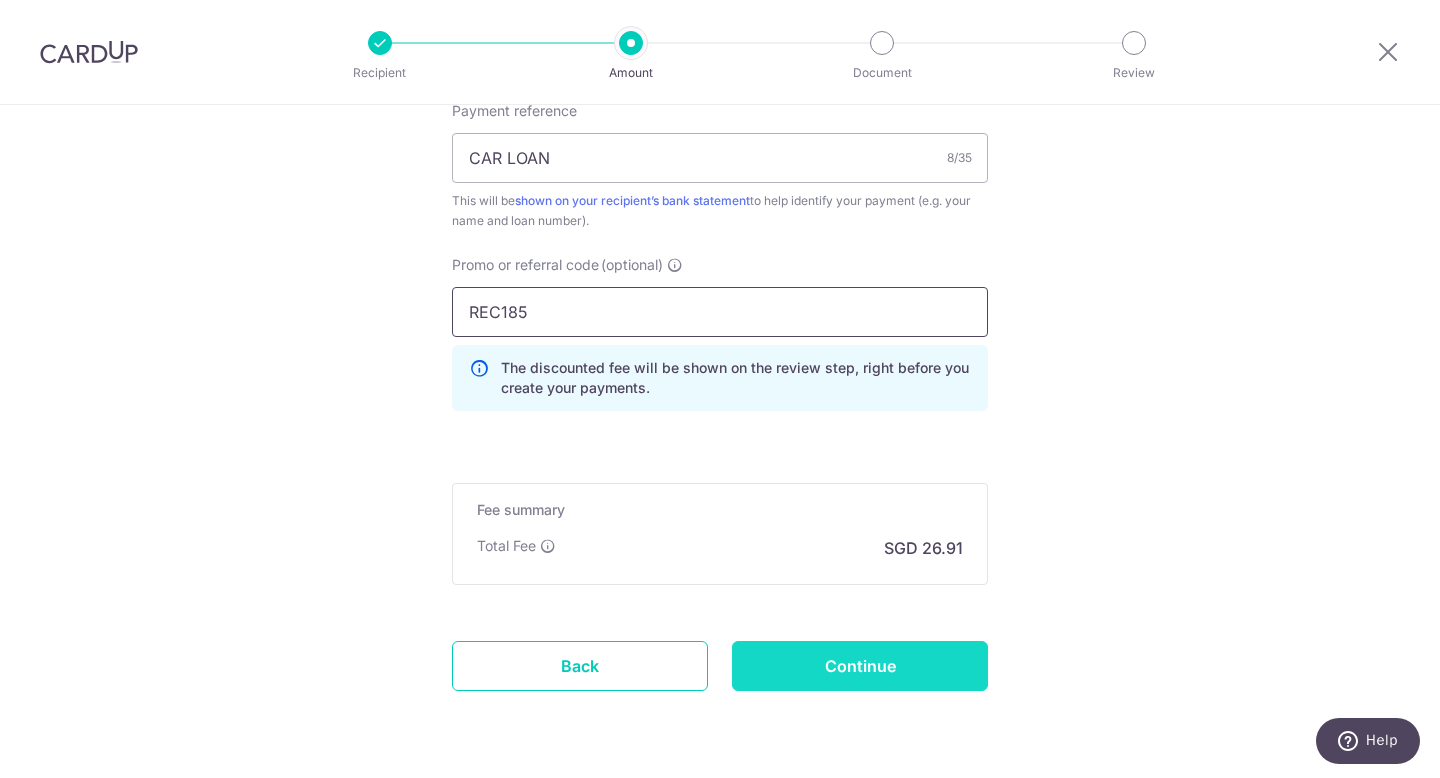 scroll, scrollTop: 1258, scrollLeft: 0, axis: vertical 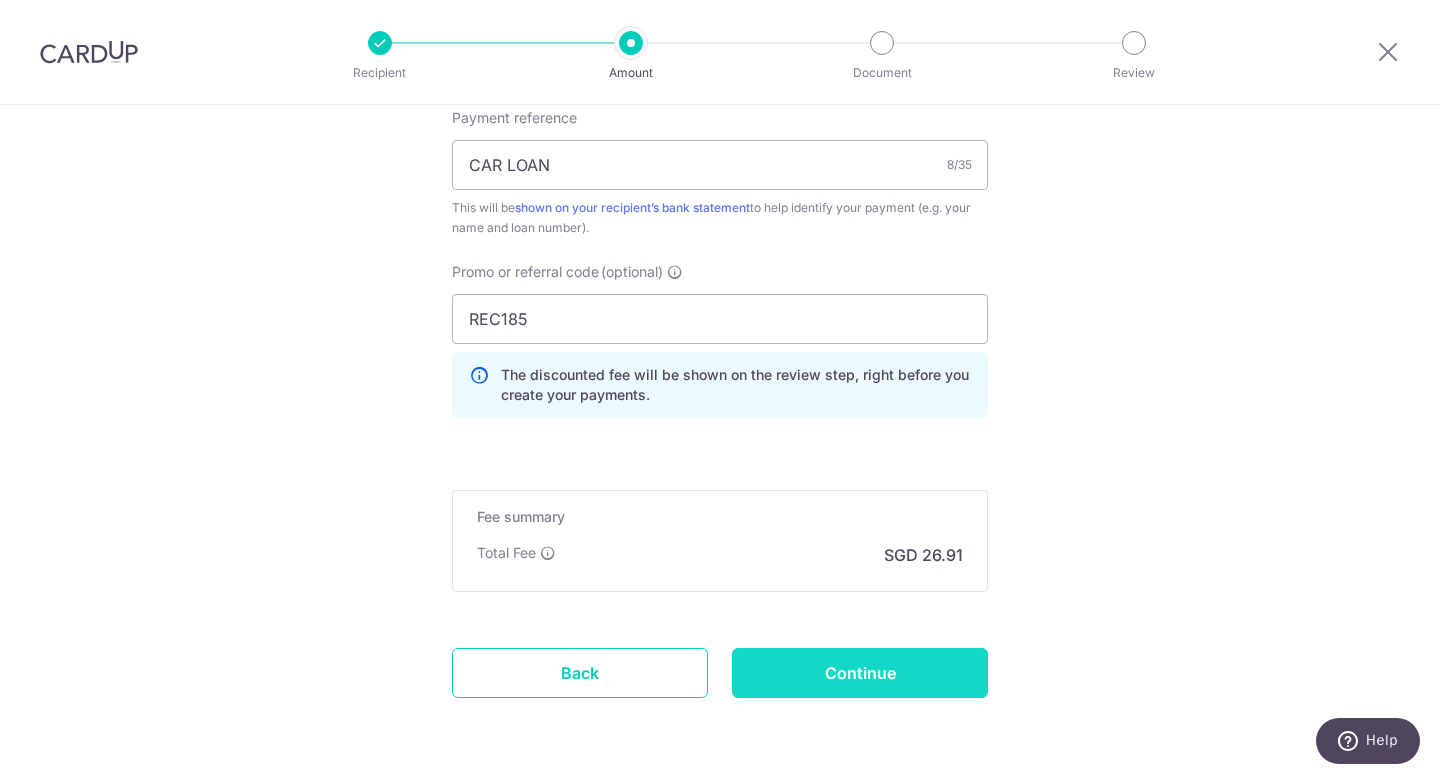 click on "Continue" at bounding box center (860, 673) 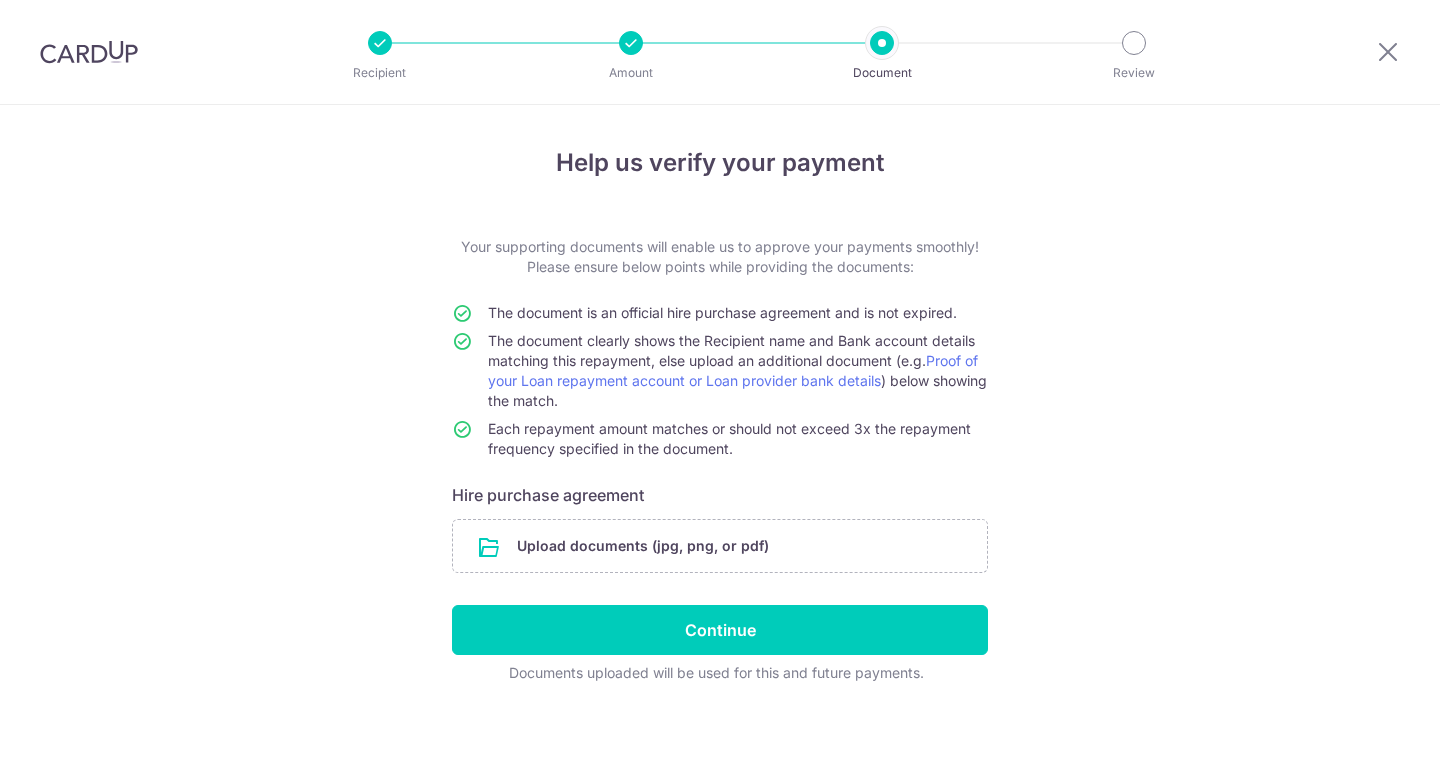 scroll, scrollTop: 0, scrollLeft: 0, axis: both 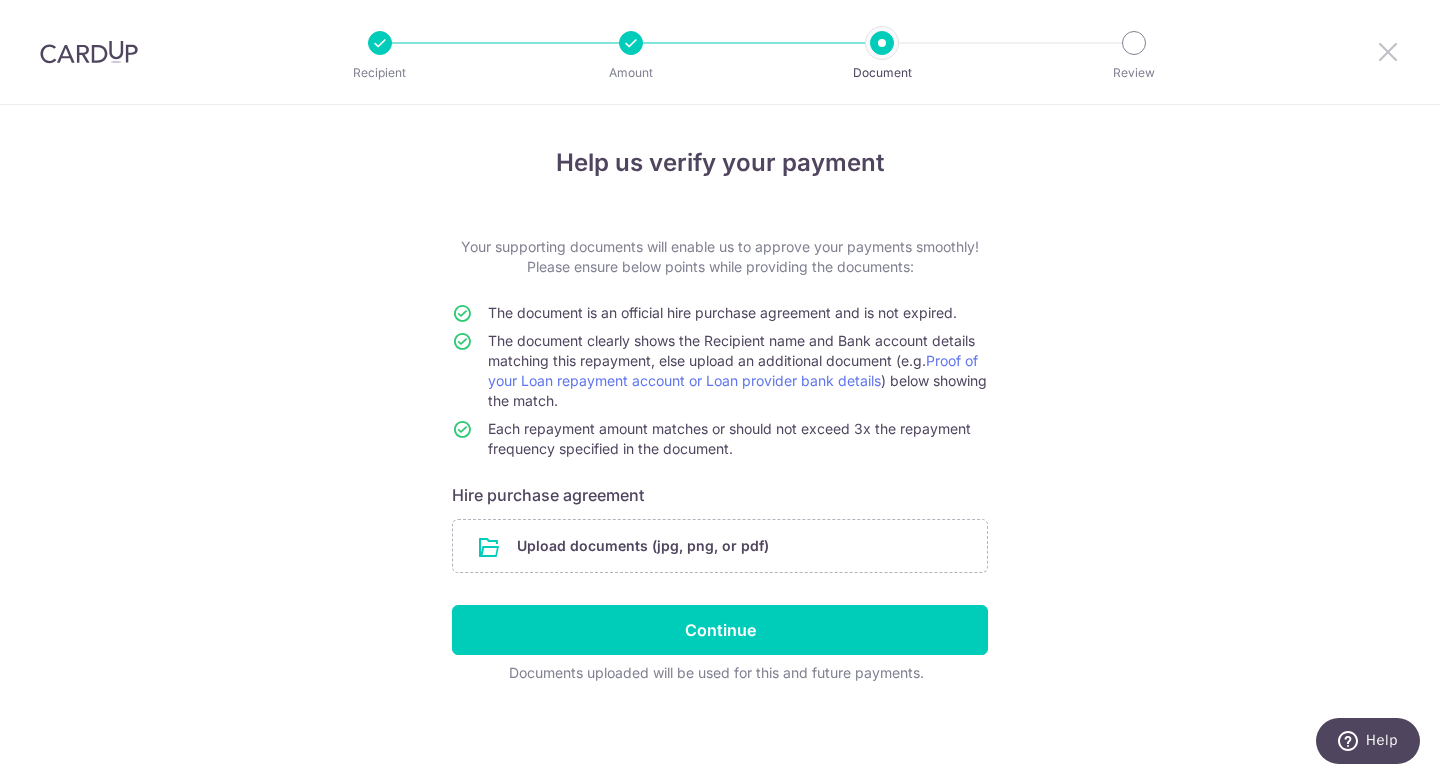 click at bounding box center [1388, 51] 